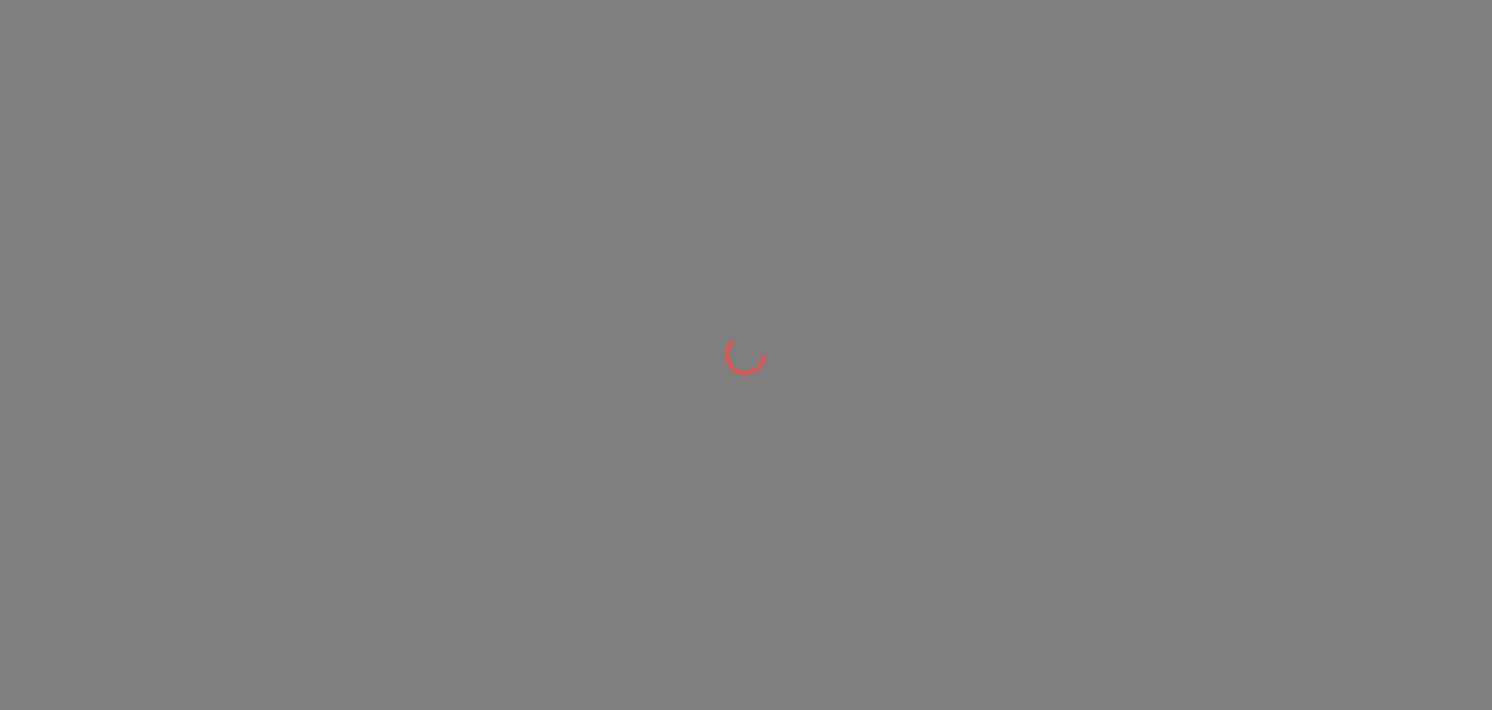 scroll, scrollTop: 0, scrollLeft: 0, axis: both 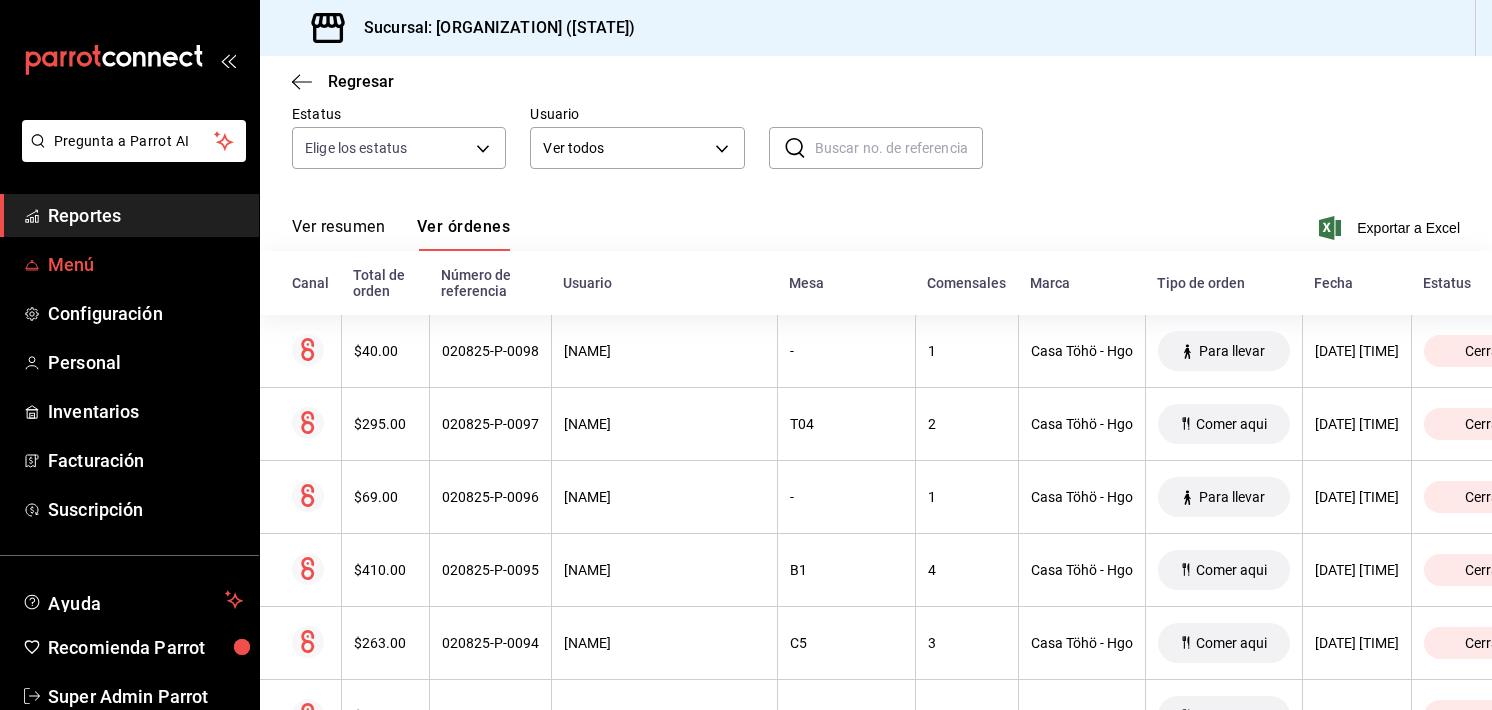 click on "Menú" at bounding box center [145, 264] 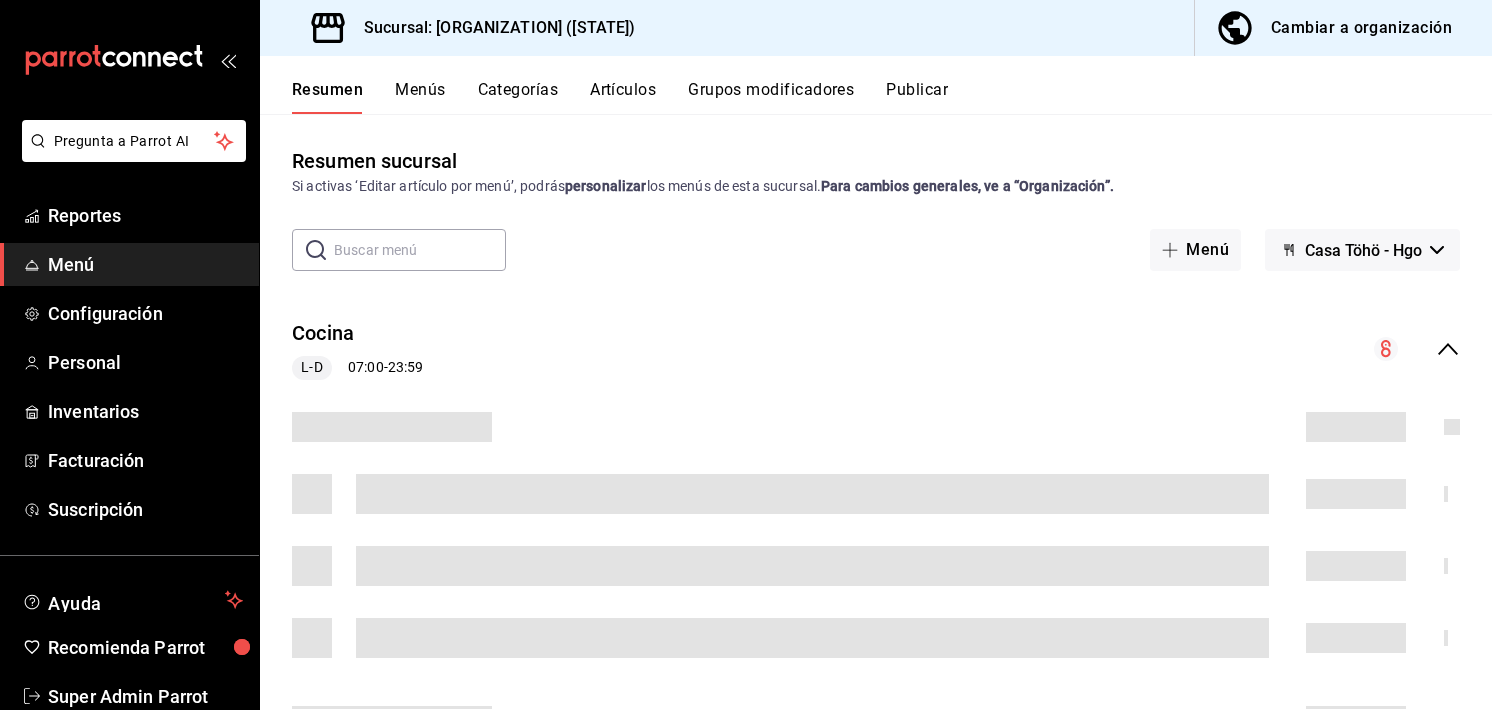 click on "Artículos" at bounding box center [623, 97] 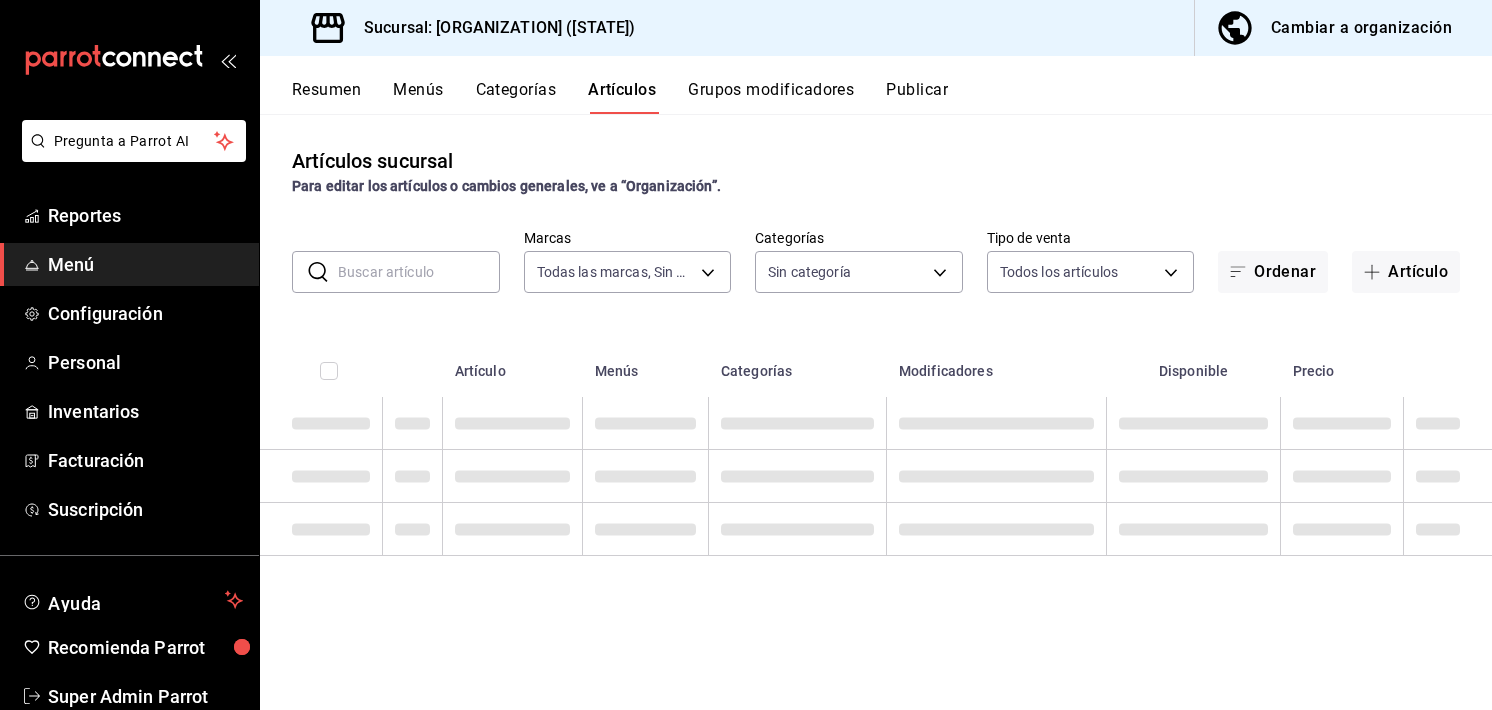 type on "3863094e-80de-4485-9a79-27000a153f73" 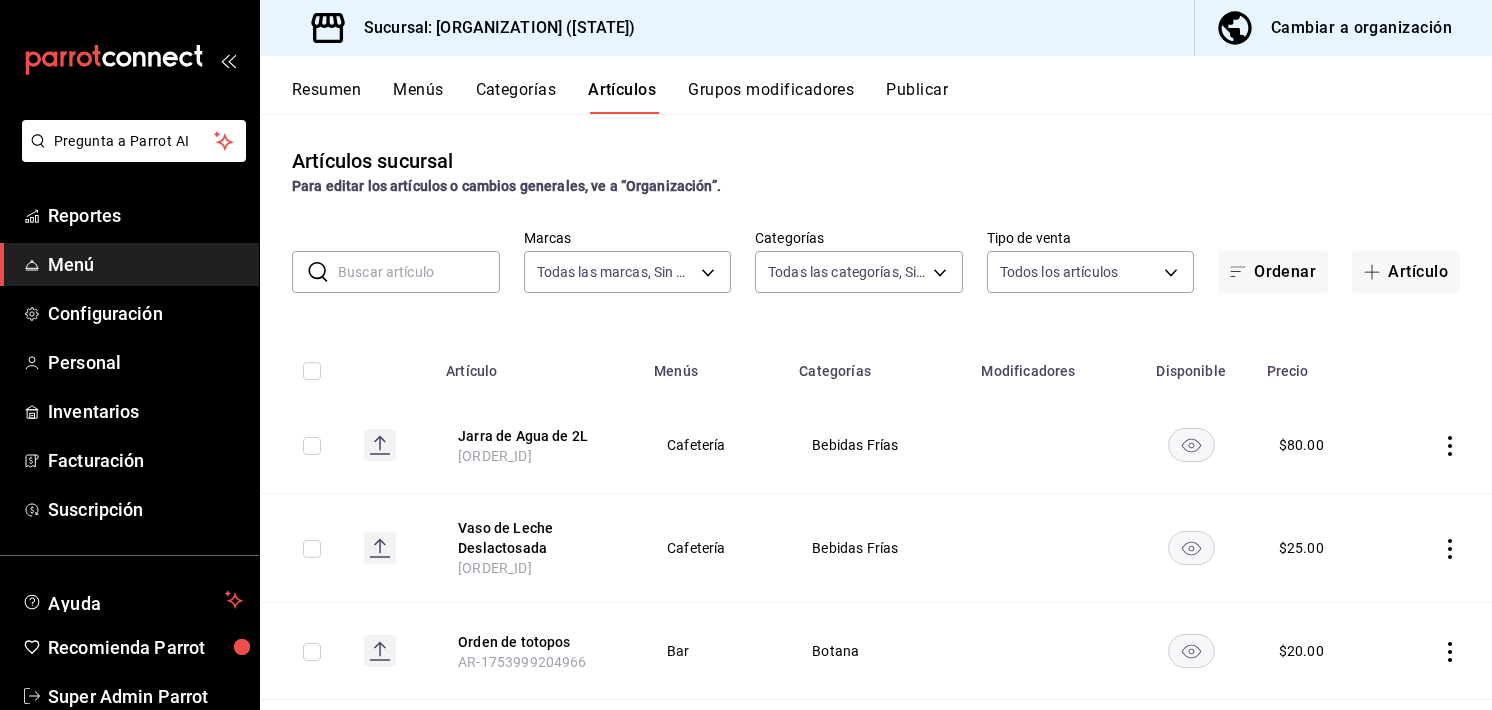type on "28f2b0a5-eb9c-4e50-8eb7-b6e34f5562dd,e7c48834-1e64-4b77-b558-5d812561dcdf,84922201-a44f-4a56-b45e-81e13bfee1ac,abb3ccee-a61e-4fbe-a6fb-f17d684e7af4,04767d89-46d1-458b-9a5b-e852e68620ac,6a5c9fa8-79a5-4ad1-84e2-3dd8c61e3a37,d52444dc-e1a7-4733-93c0-b1585278fa15,2405ee42-32fa-4598-a1ee-3ee3652e0468,0cfc4a1f-fe4a-4d43-b588-6b02c48510df,745307bb-2ecc-4f3d-9a60-51f34c8ee142,3e15d77a-f20b-4a7b-b0e4-40fcbc2efde1,f4d7a593-7e40-4d79-a772-d18c77bba614,aa45b371-f5f8-4ab8-acdd-6fc47d3a54cf,86764494-f812-42c4-9c46-eb7fd7cf30b0,bf6b5fe4-5f5e-42b2-bd52-860d53cba16c,5b1ff892-96ce-4a40-86e9-c0a60349f7dd,f3cb3484-58e2-483f-a397-8fc0b36957ba,26570487-398c-4a5d-91e7-fa999b271065,edf411c3-53dd-4d3c-b44d-aa8226c4a158,6b3c63f4-9ebd-47bf-920f-3eaa89f343c3,a8868b68-a62c-486f-979a-f1316a8c3eab,c5bf2643-58da-4fc4-a339-5eed856c3638,0e72454f-1491-4f60-a4c8-bb0c3e727132,6a7e523e-6911-4f19-bc11-267dfba3a68f,47694981-2ec6-4f28-bdd2-5058ad106869,0cef9e01-9c07-42eb-af77-ae7cae2046ae,edbc9a9d-64ca-44b4-844a-7026a1d30a07,4d13423e-53ef-4033-b7e..." 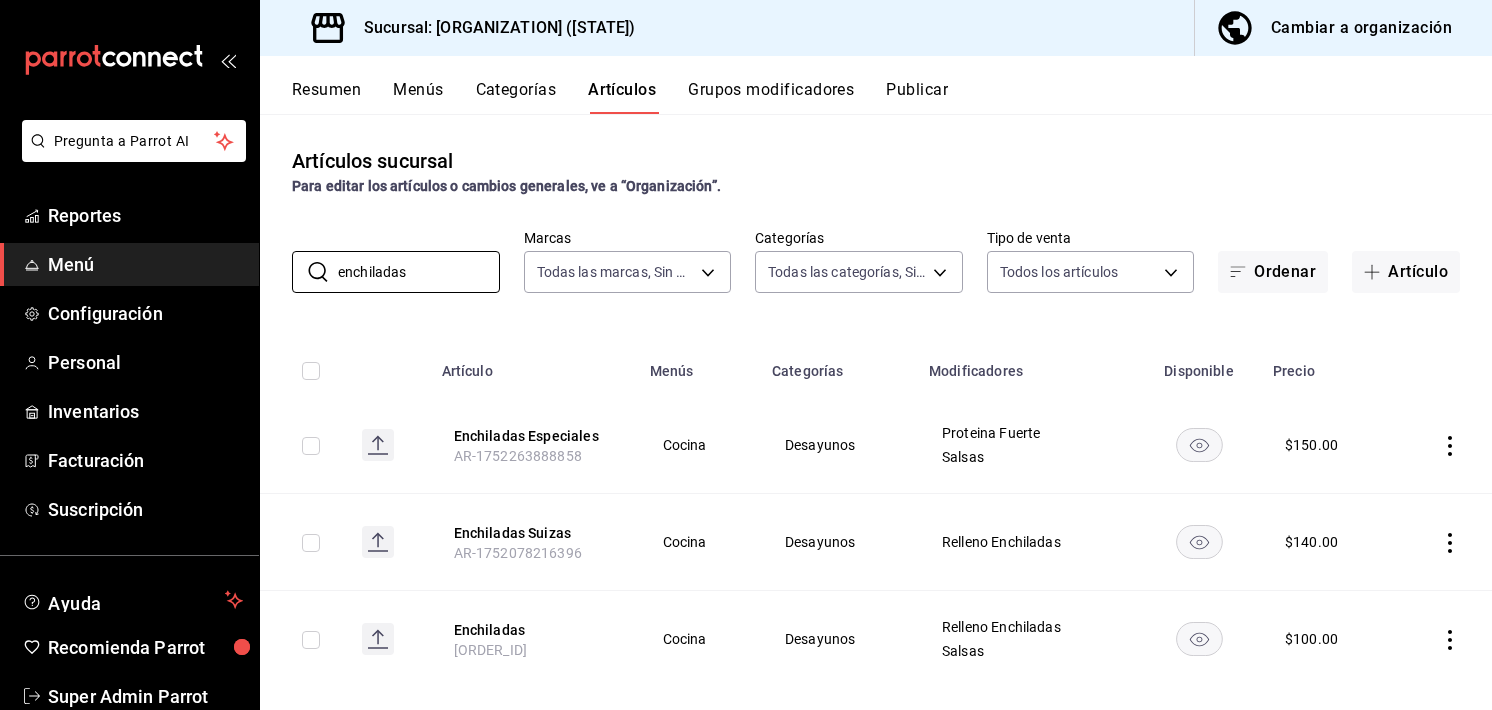 type on "enchiladas" 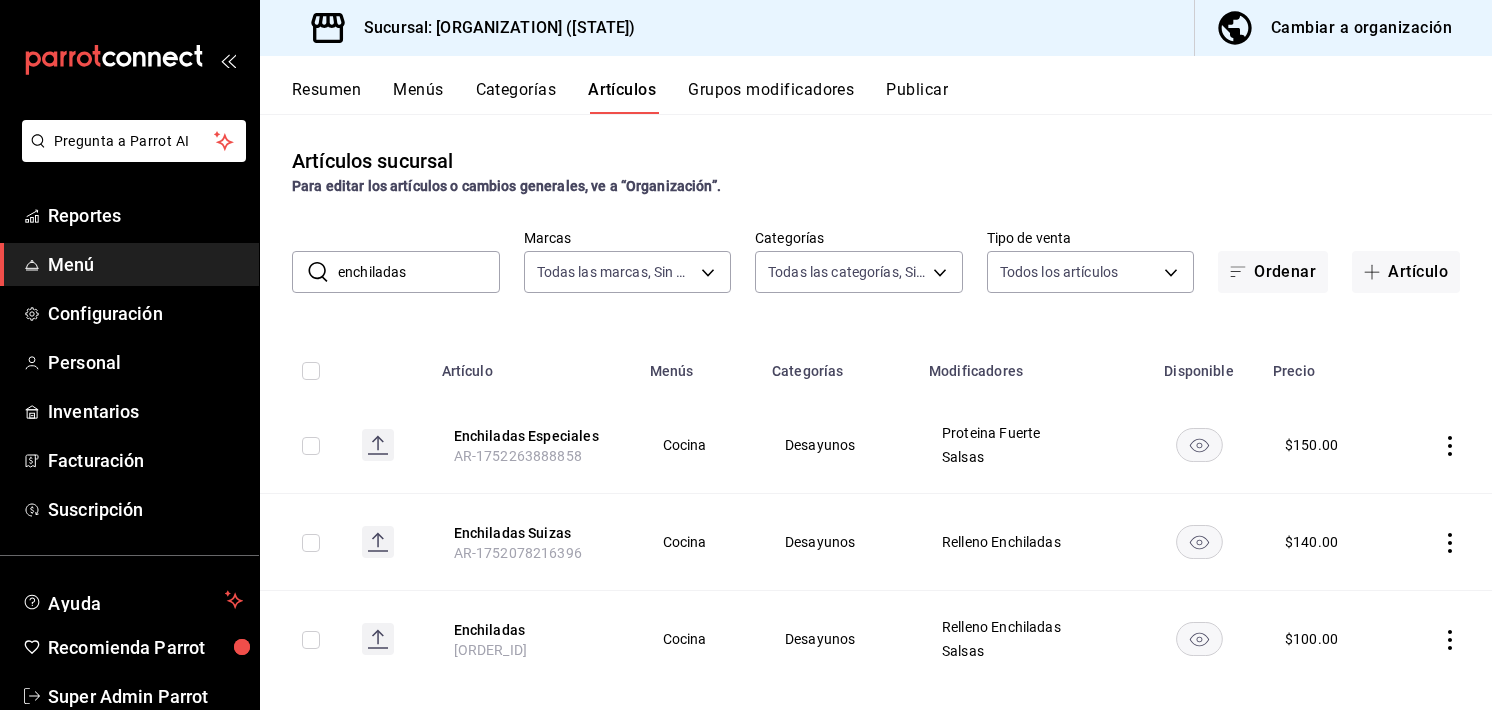 click on "Grupos modificadores" at bounding box center (771, 97) 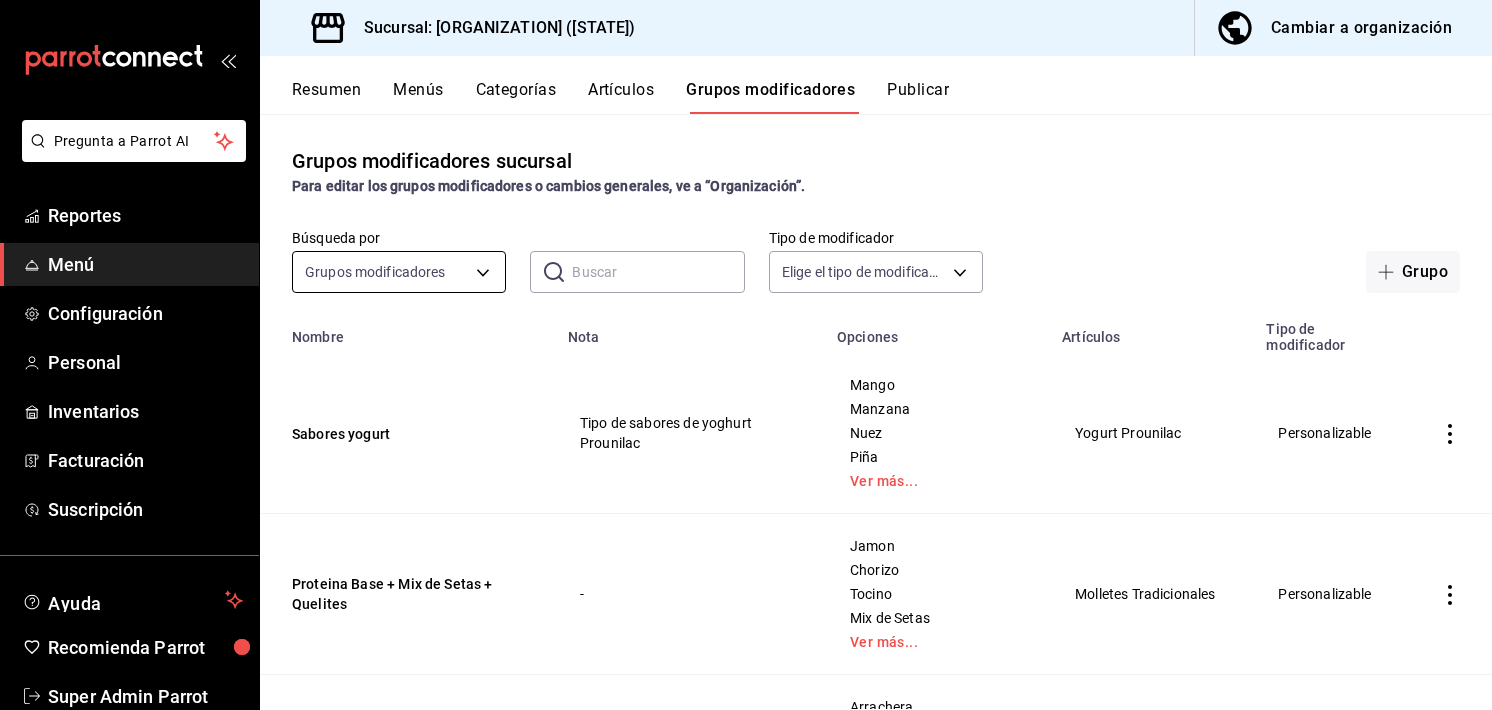 click on "Pregunta a Parrot AI Reportes   Menú   Configuración   Personal   Inventarios   Facturación   Suscripción   Ayuda Recomienda Parrot   Super Admin Parrot   Sugerir nueva función   Sucursal: [ORGANIZATION] ([STATE]) Cambiar a organización Resumen Menús Categorías Artículos Grupos modificadores Publicar Grupos modificadores sucursal Para editar los grupos modificadores o cambios generales, ve a “Organización”. Búsqueda por Grupos modificadores GROUP ​ ​ Tipo de modificador Elige el tipo de modificador Grupo Nombre Nota Opciones Artículos Tipo de modificador Sabores yogurt Tipo de sabores de yoghurt Prounilac Mango Manzana Nuez Piña Ver más... Yogurt Prounilac Personalizable Proteina Base + Mix de Setas + Quelites - Jamon Chorizo Tocino Mix de Setas Ver más... Molletes Tradicionales Personalizable Proteina fuerte  - Extra chilaquiles - Arrachera Chorizo Argentino Cecina Chilaquiles Personalizable Termino Huevos al gusto Solo en caso de huevos estrellados Bien cocido Medio Tierno Huevos al Gusto -" at bounding box center (746, 355) 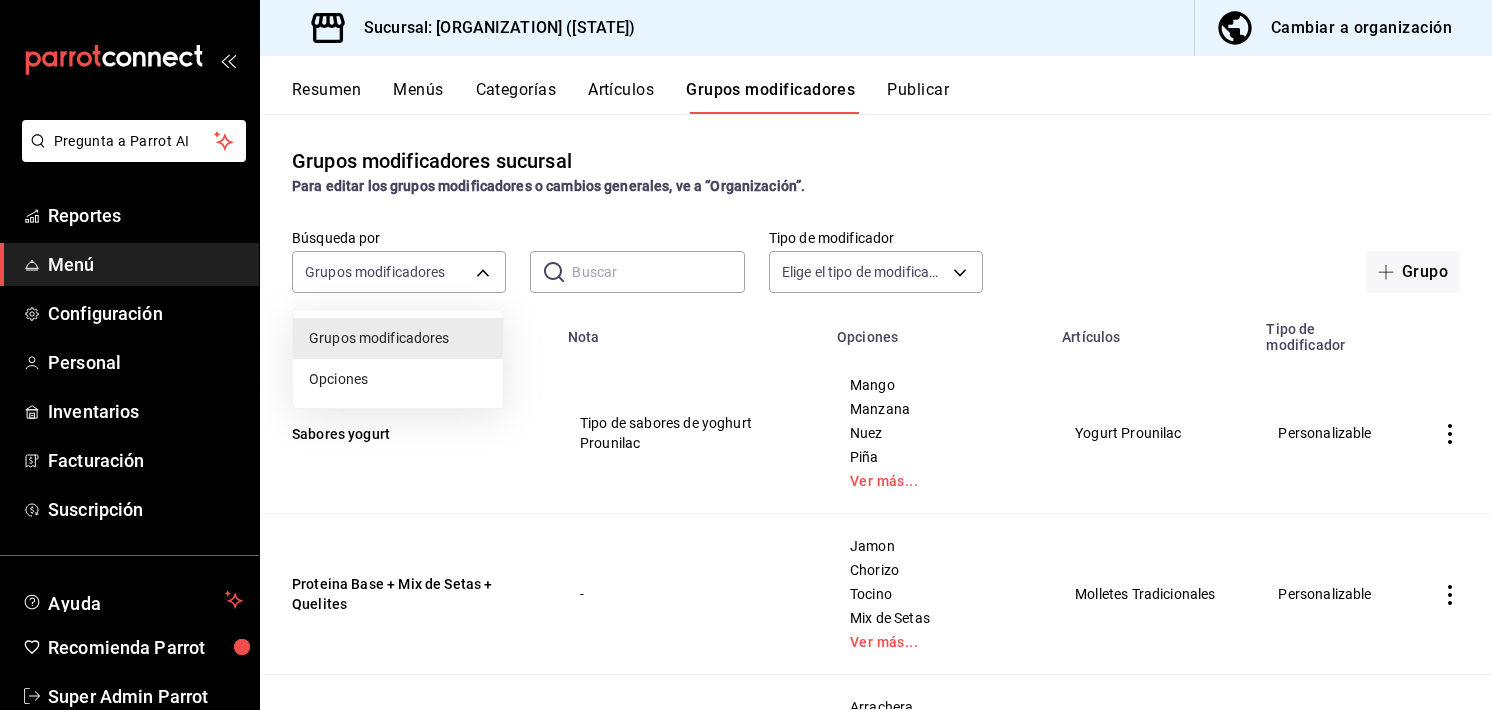 click at bounding box center (746, 355) 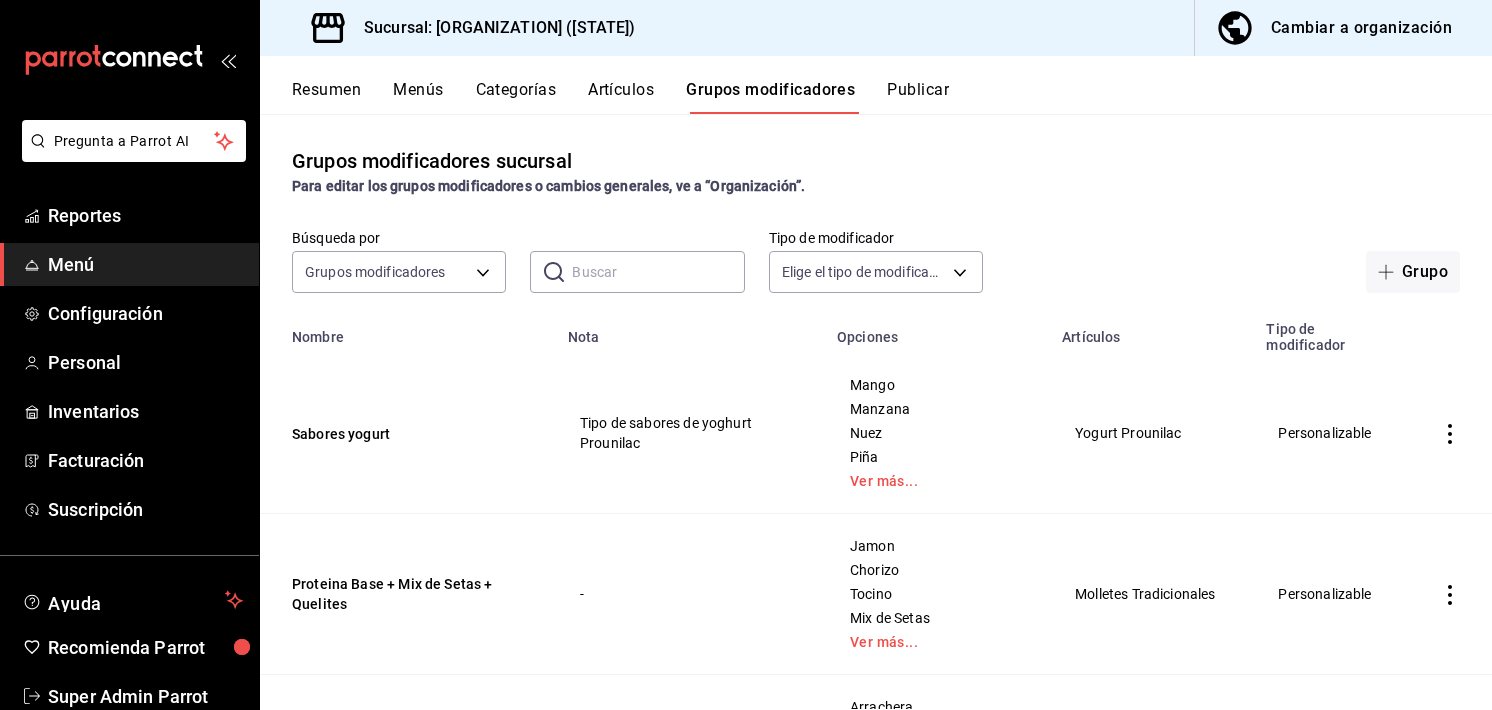click at bounding box center [658, 272] 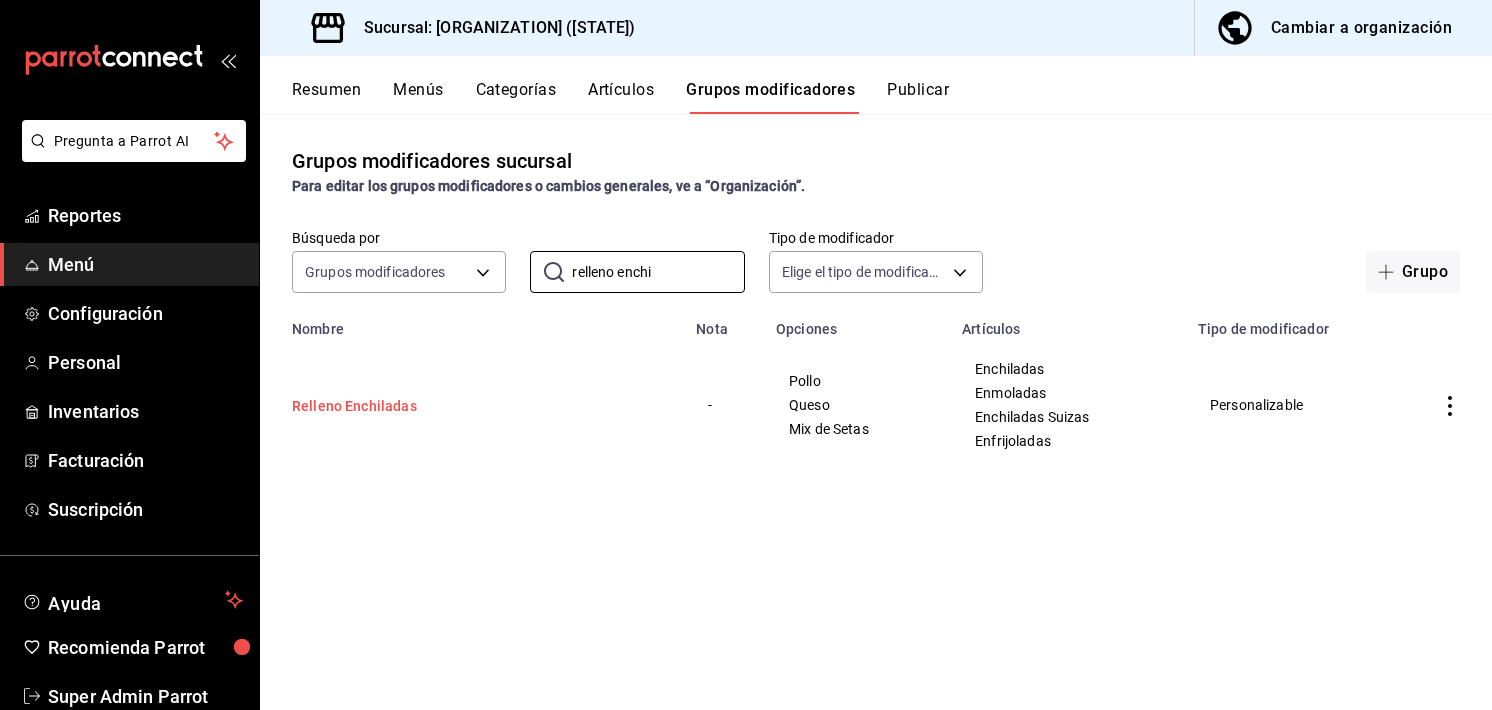 type on "relleno enchi" 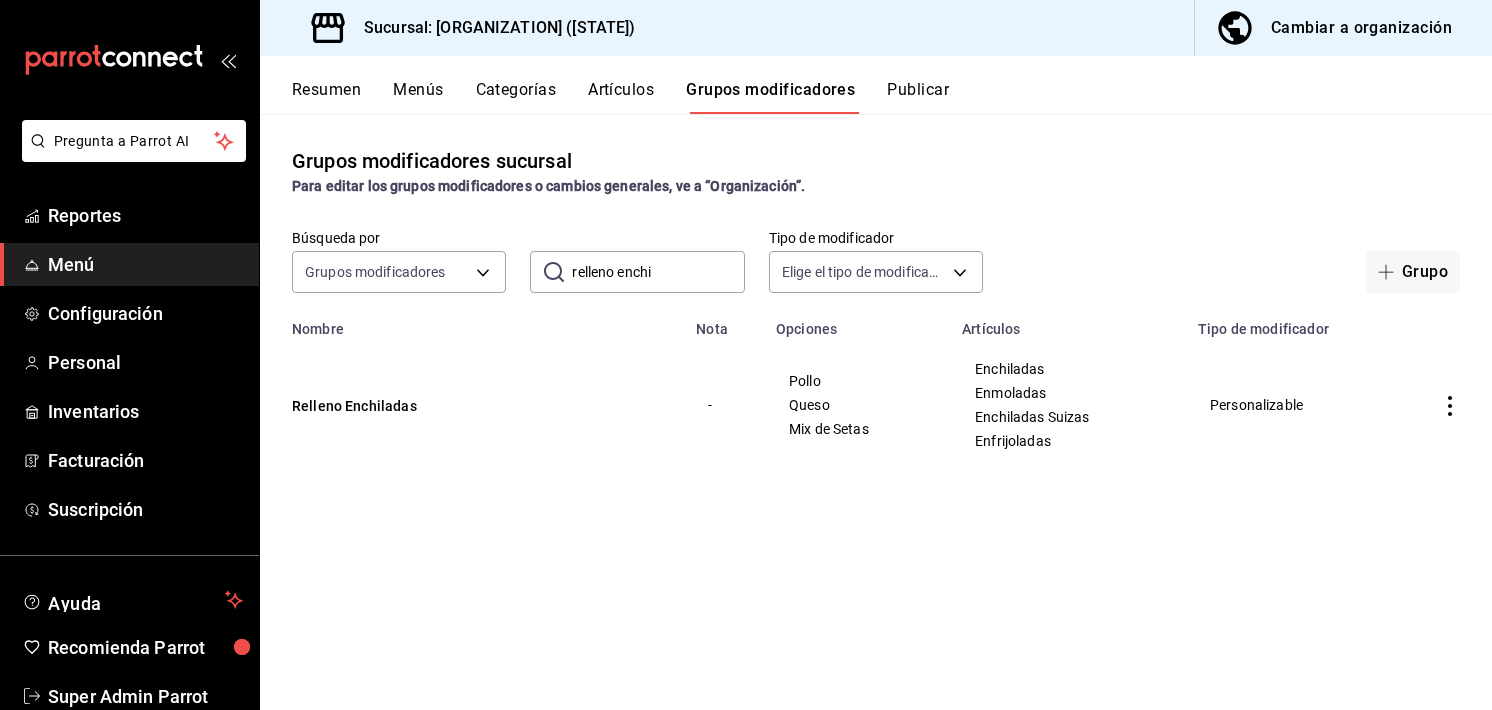 drag, startPoint x: 358, startPoint y: 404, endPoint x: 1448, endPoint y: 395, distance: 1090.0371 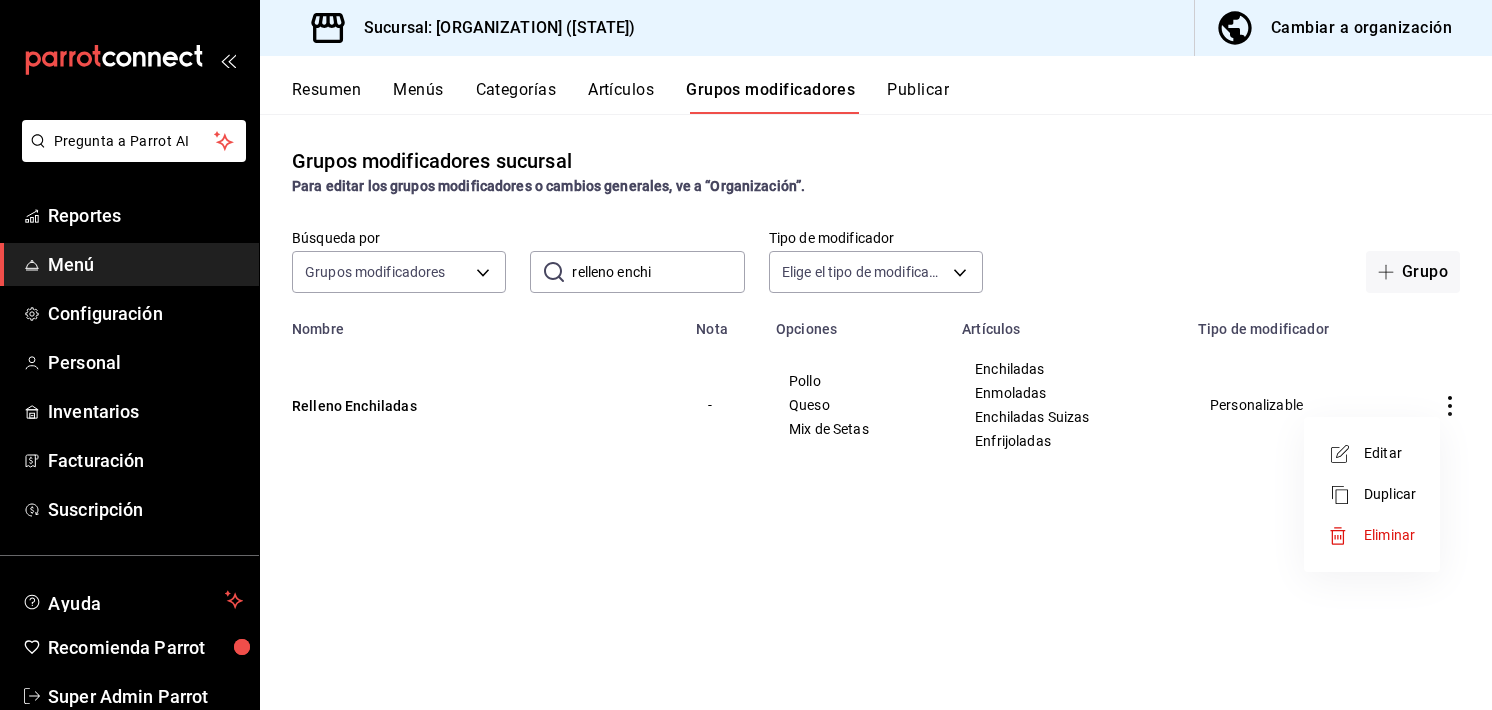 click on "Editar" at bounding box center [1390, 453] 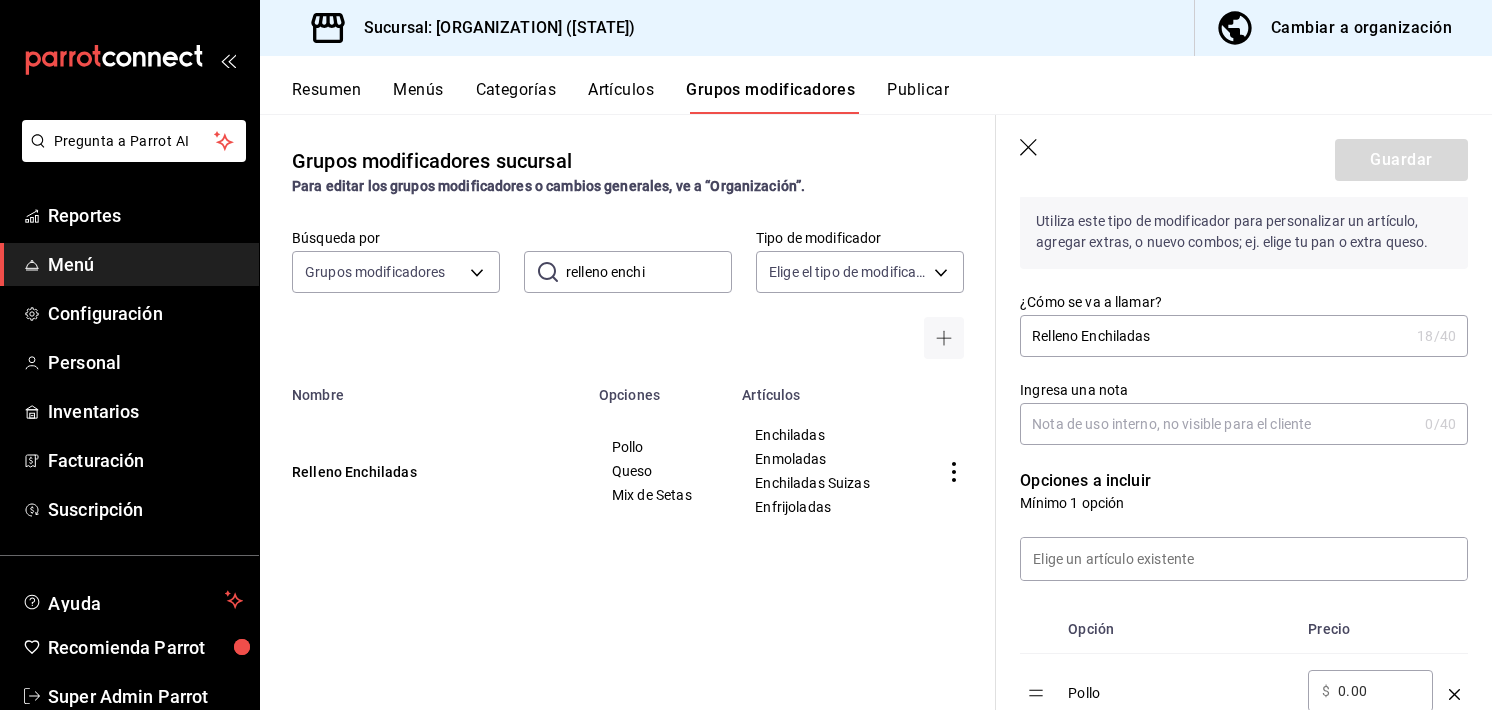 scroll, scrollTop: 254, scrollLeft: 0, axis: vertical 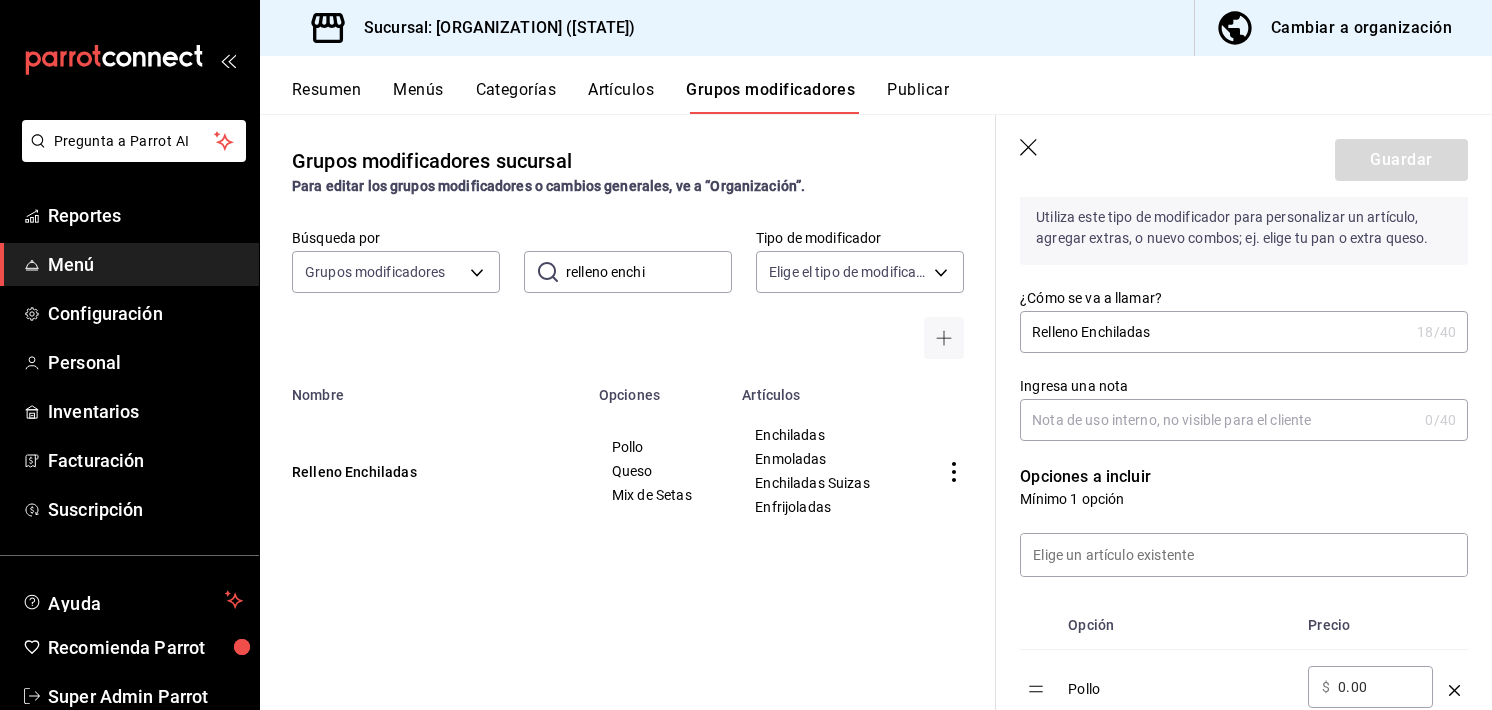 click on "Relleno Enchiladas" at bounding box center (1214, 332) 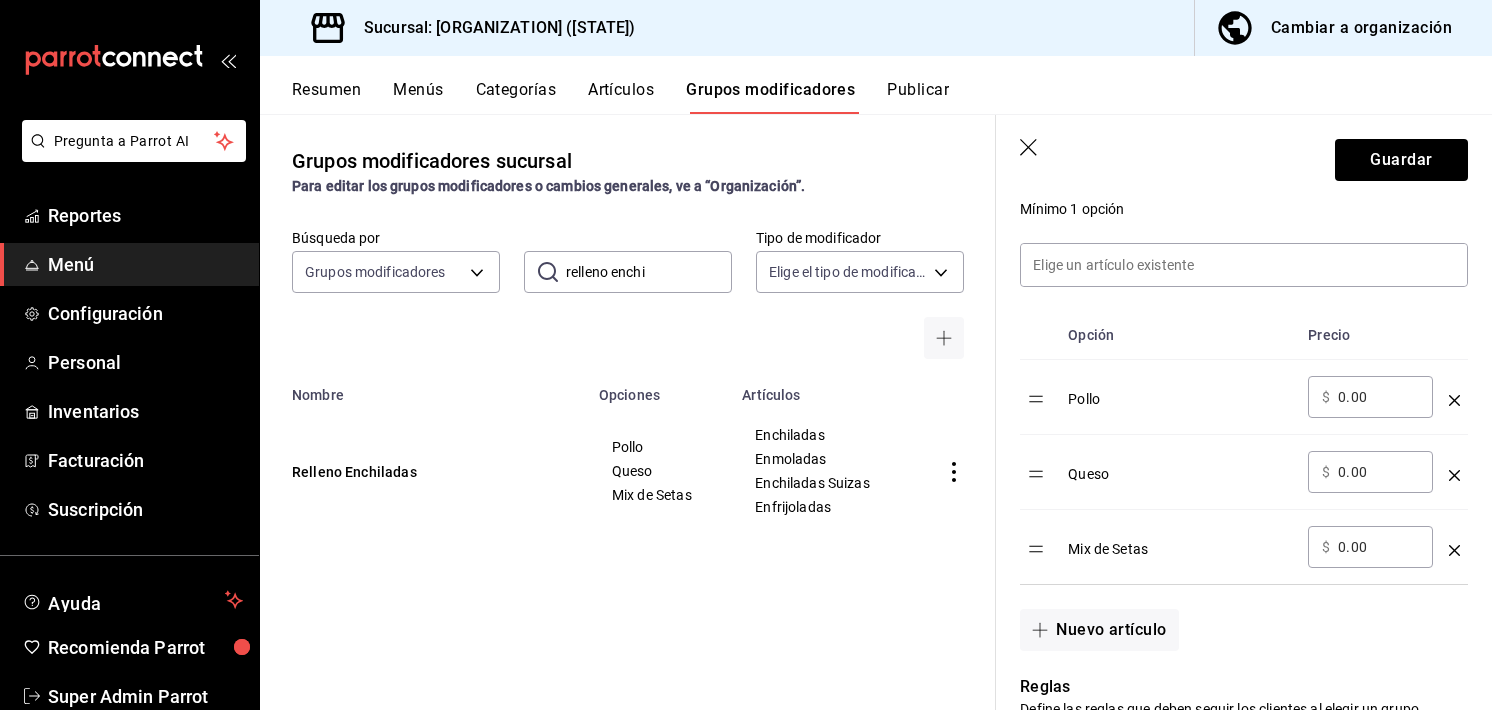 scroll, scrollTop: 540, scrollLeft: 0, axis: vertical 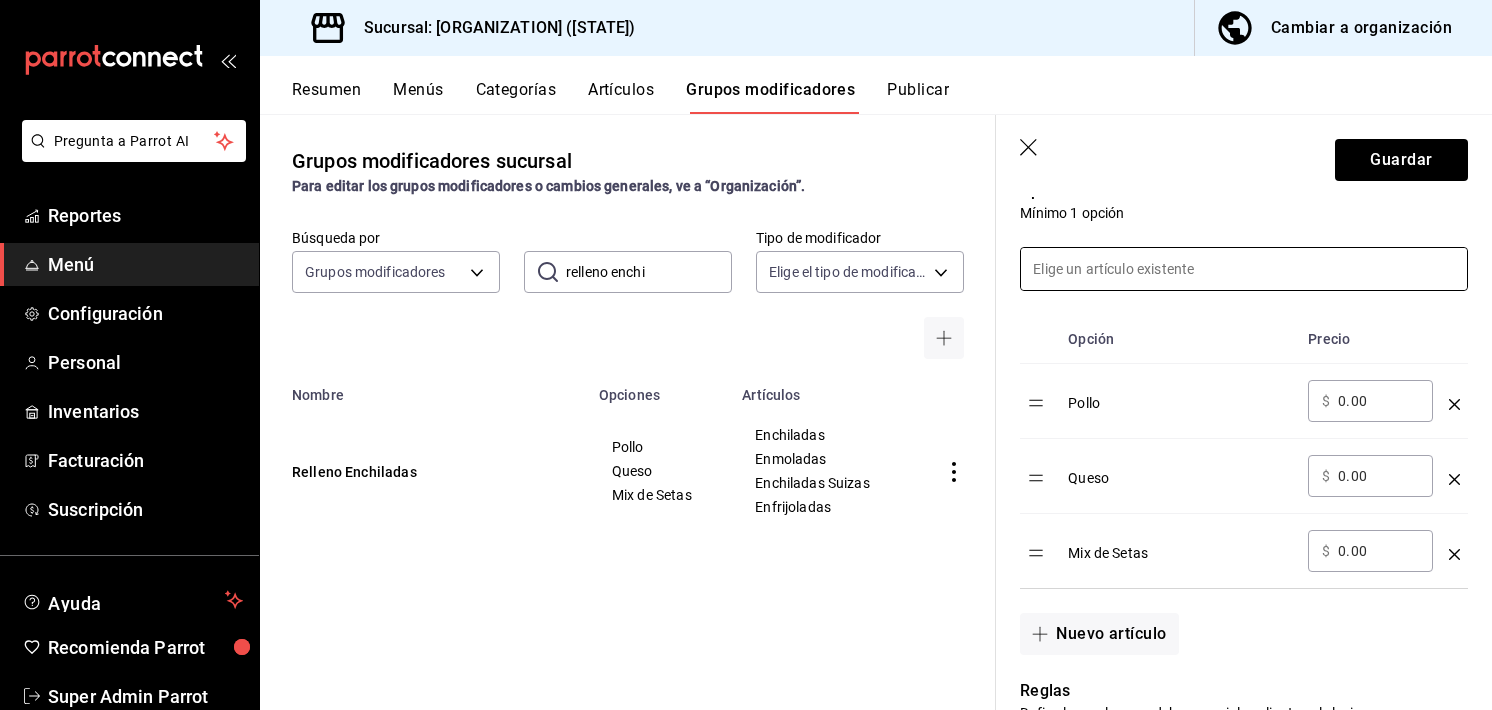 type on "Relleno Enchiladas Suizas" 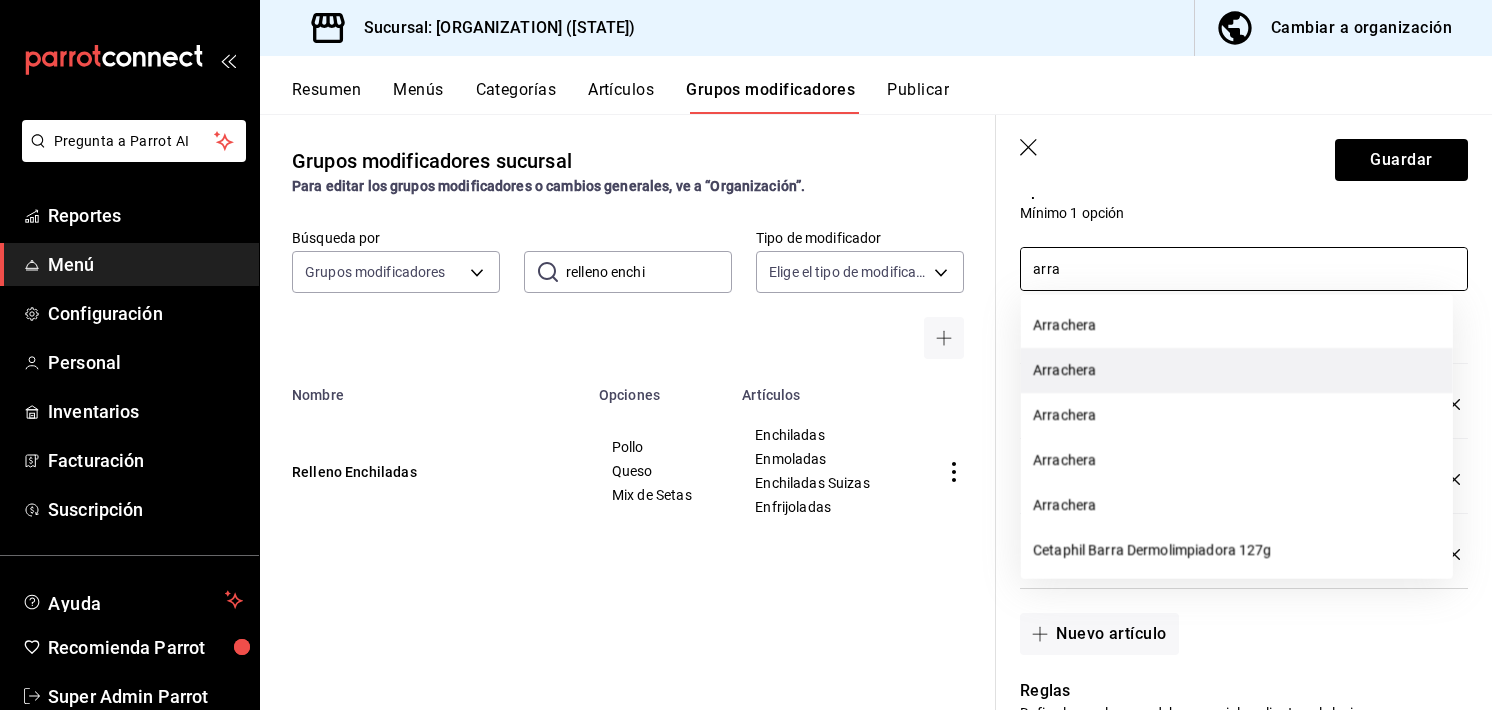 click on "Arrachera" at bounding box center [1237, 370] 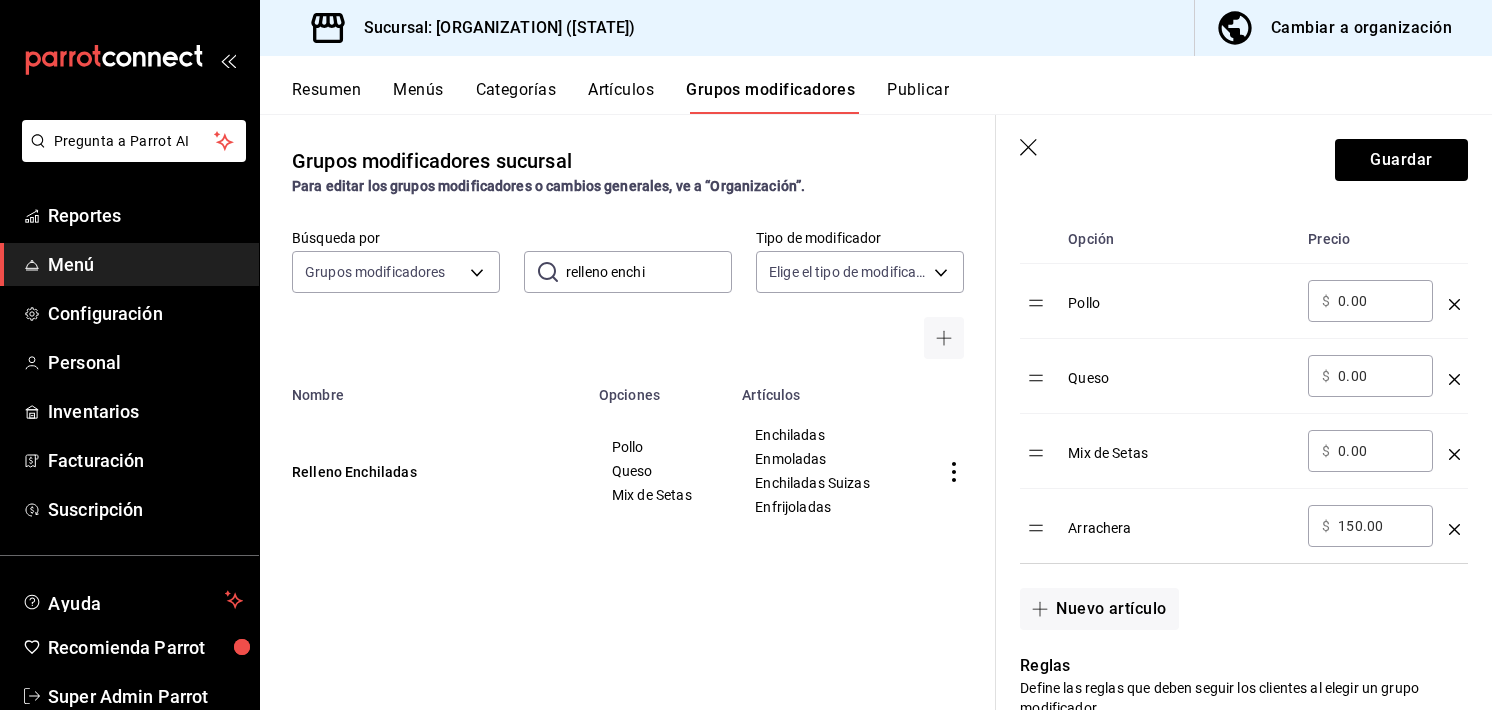 scroll, scrollTop: 640, scrollLeft: 0, axis: vertical 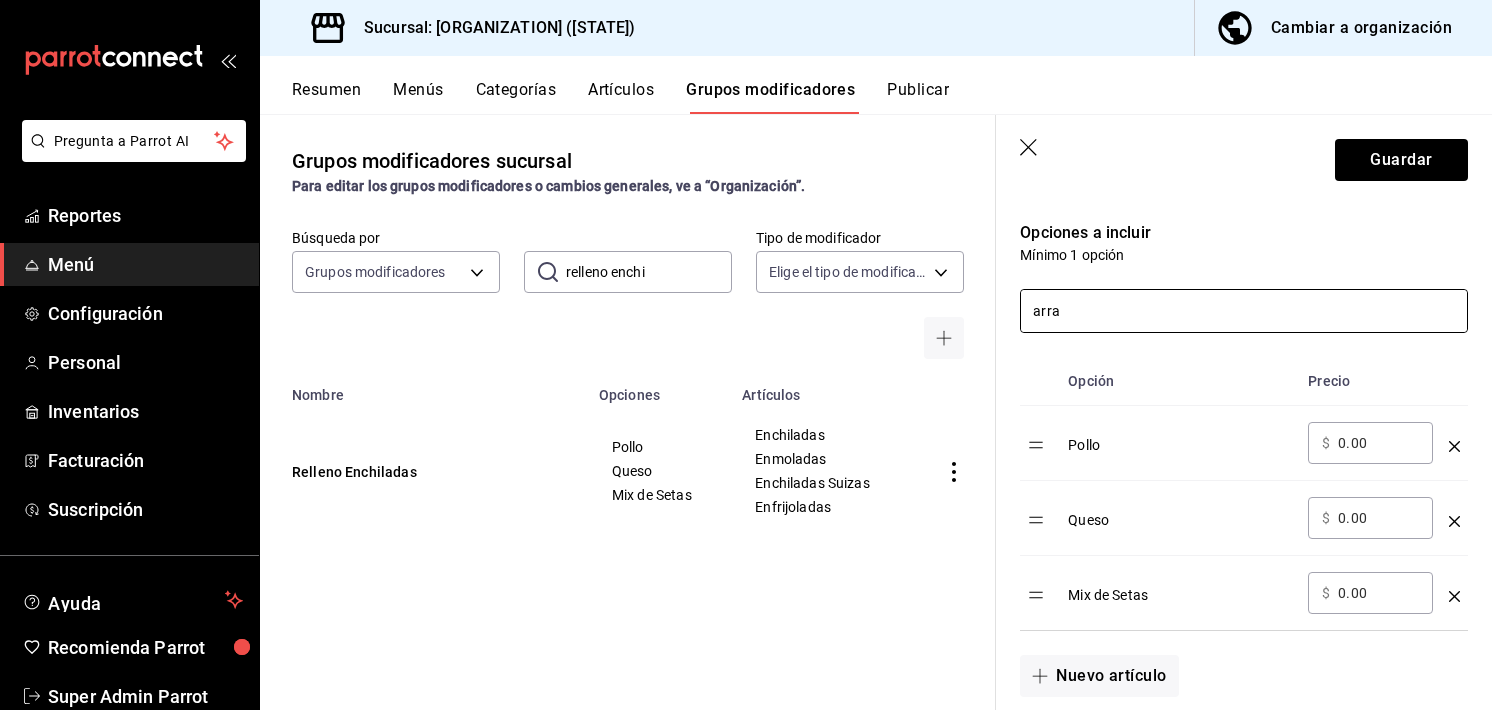 click on "arra" at bounding box center [1244, 311] 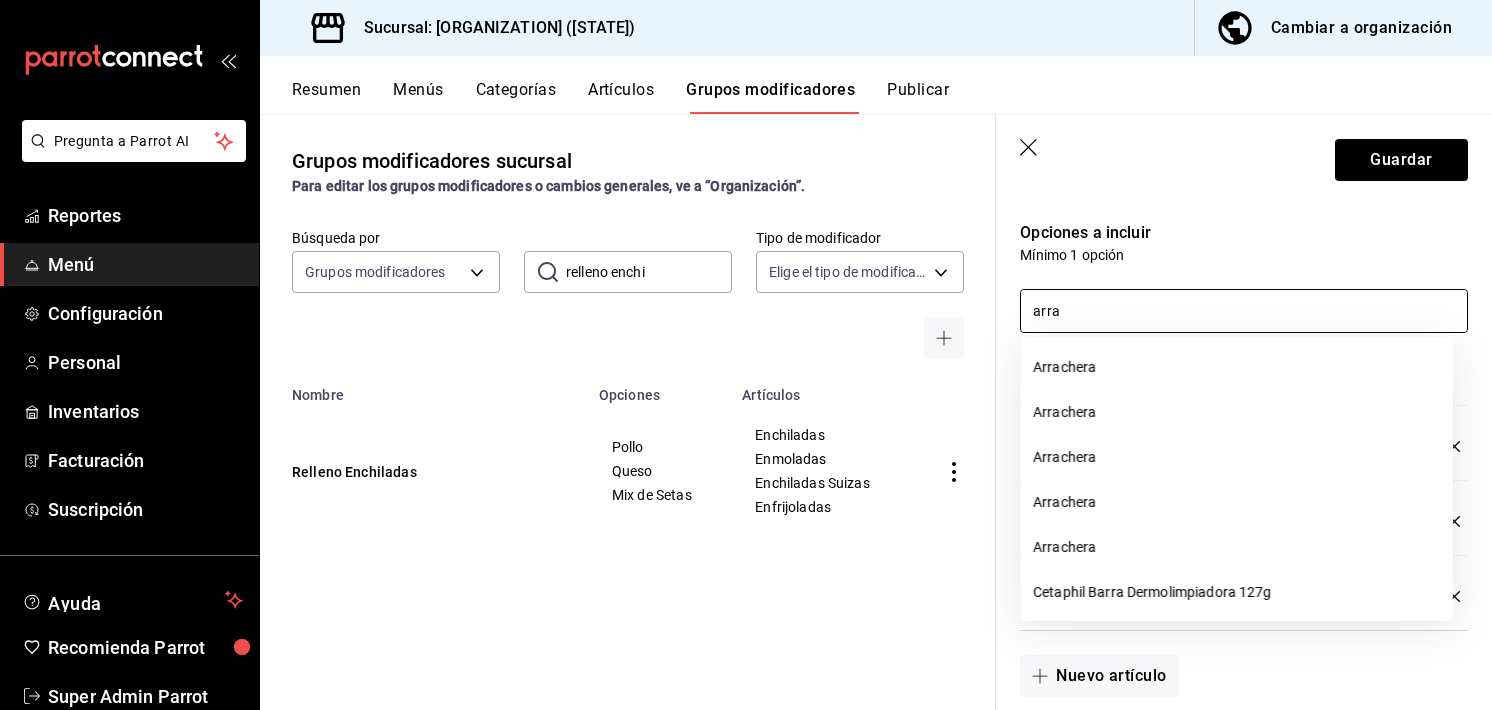 click on "arra" at bounding box center [1244, 311] 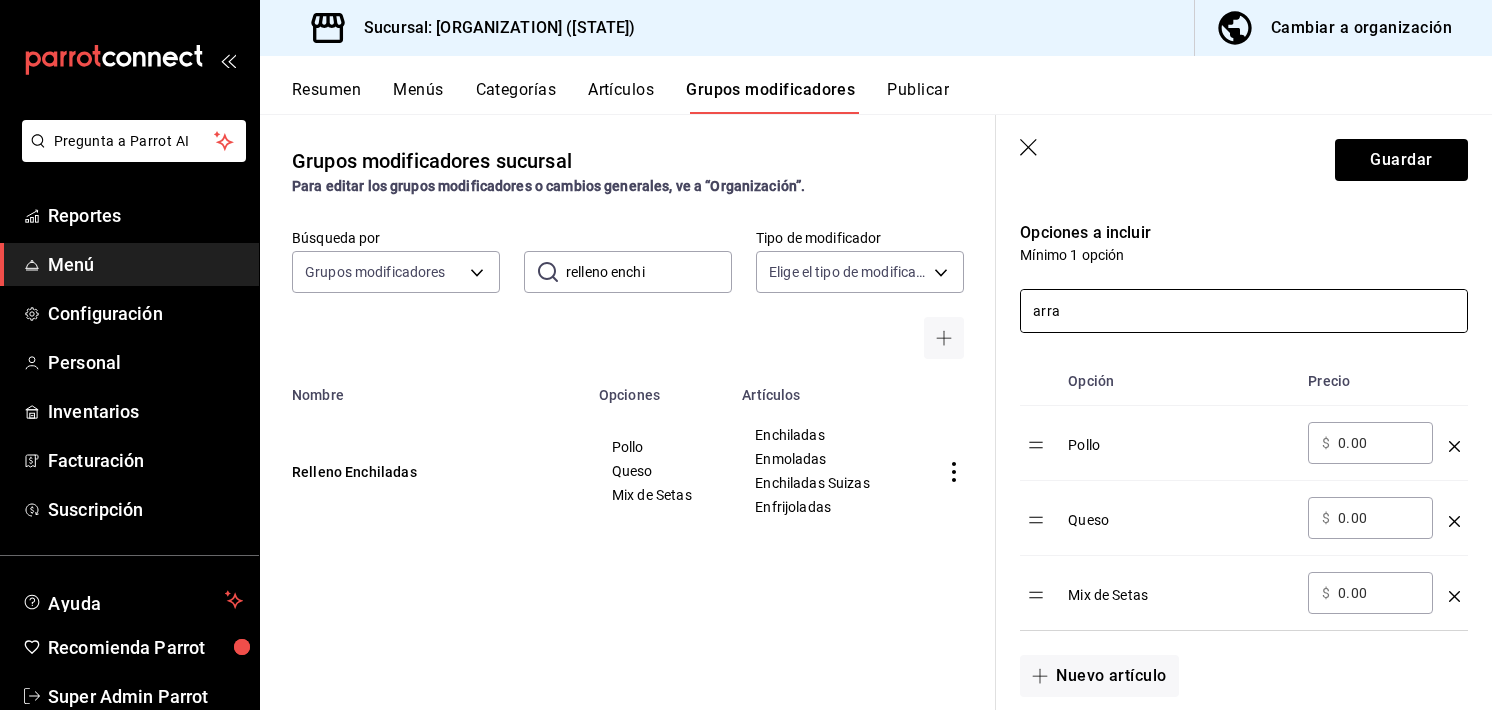 click on "arra" at bounding box center (1244, 311) 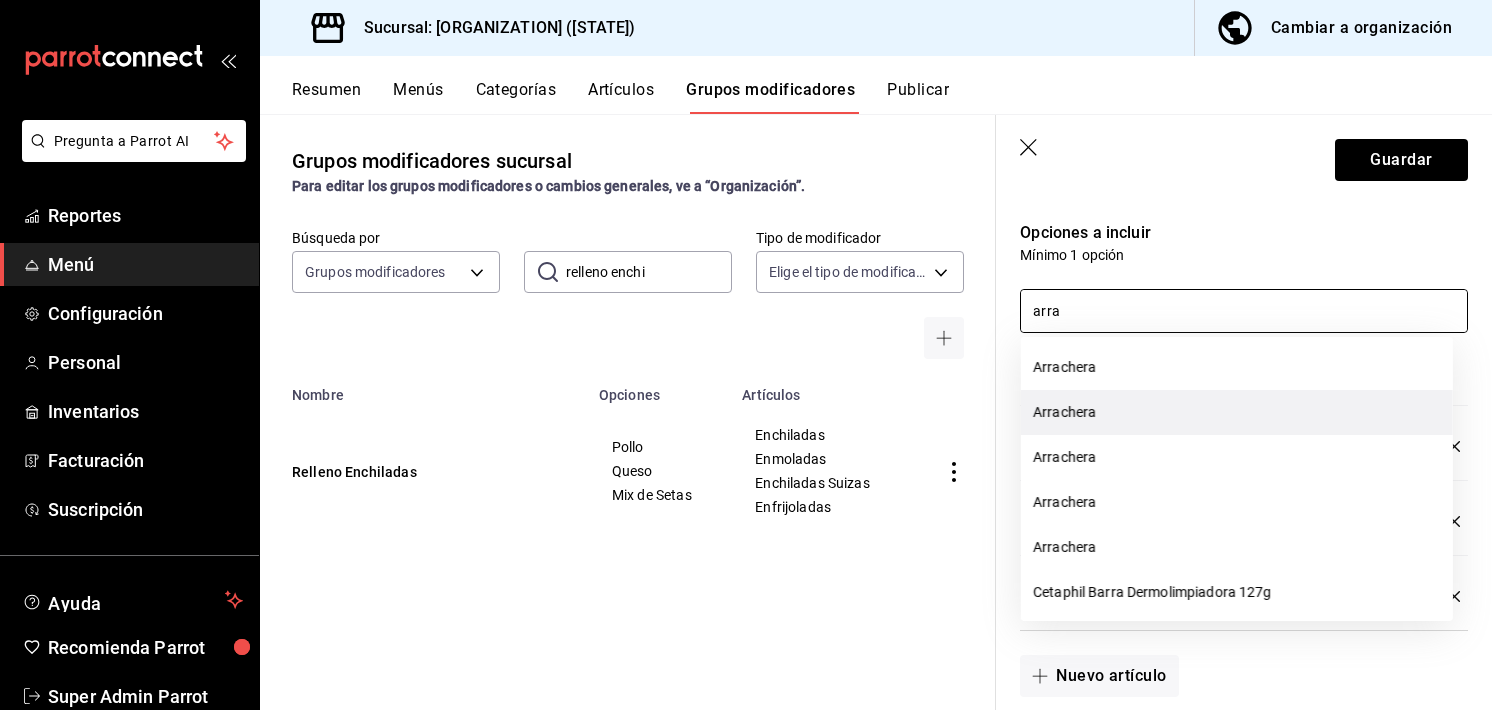 click on "Arrachera" at bounding box center (1237, 412) 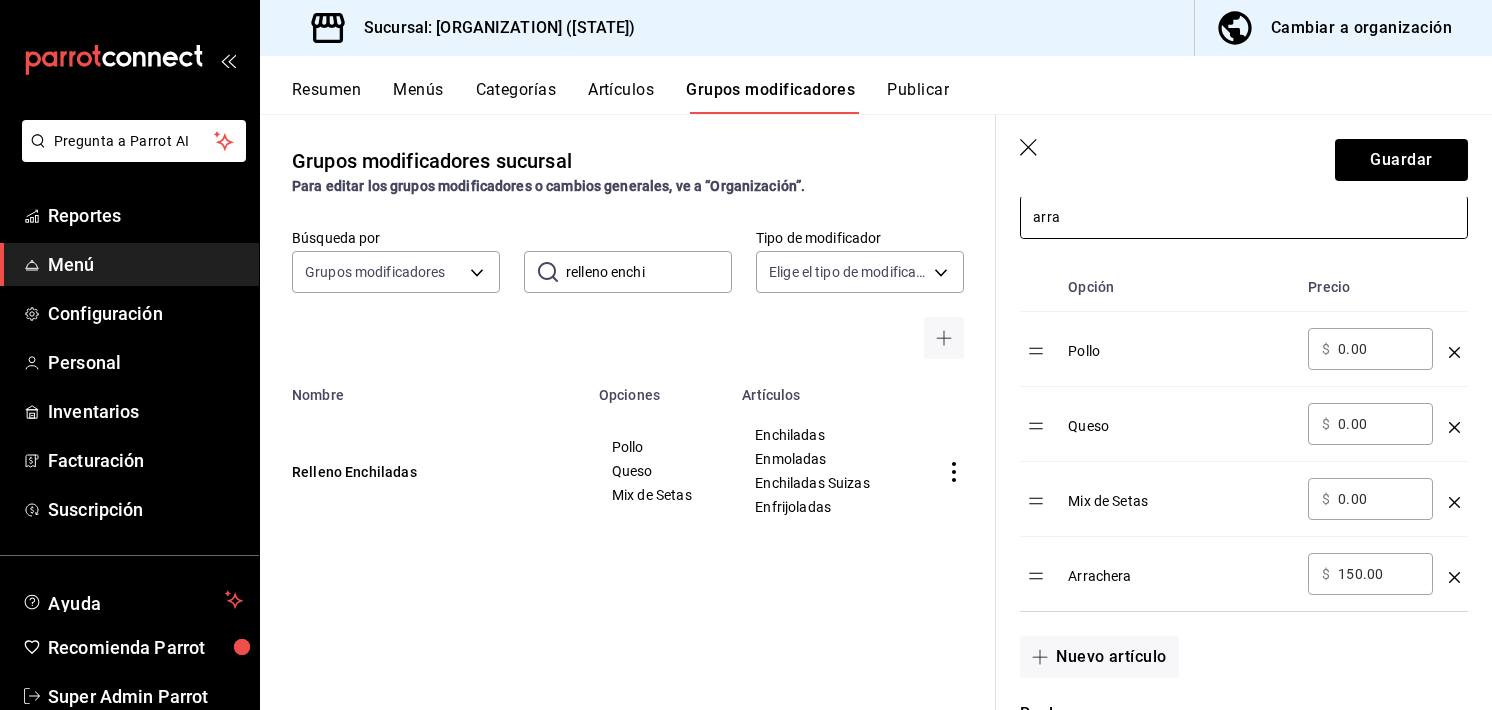 scroll, scrollTop: 592, scrollLeft: 0, axis: vertical 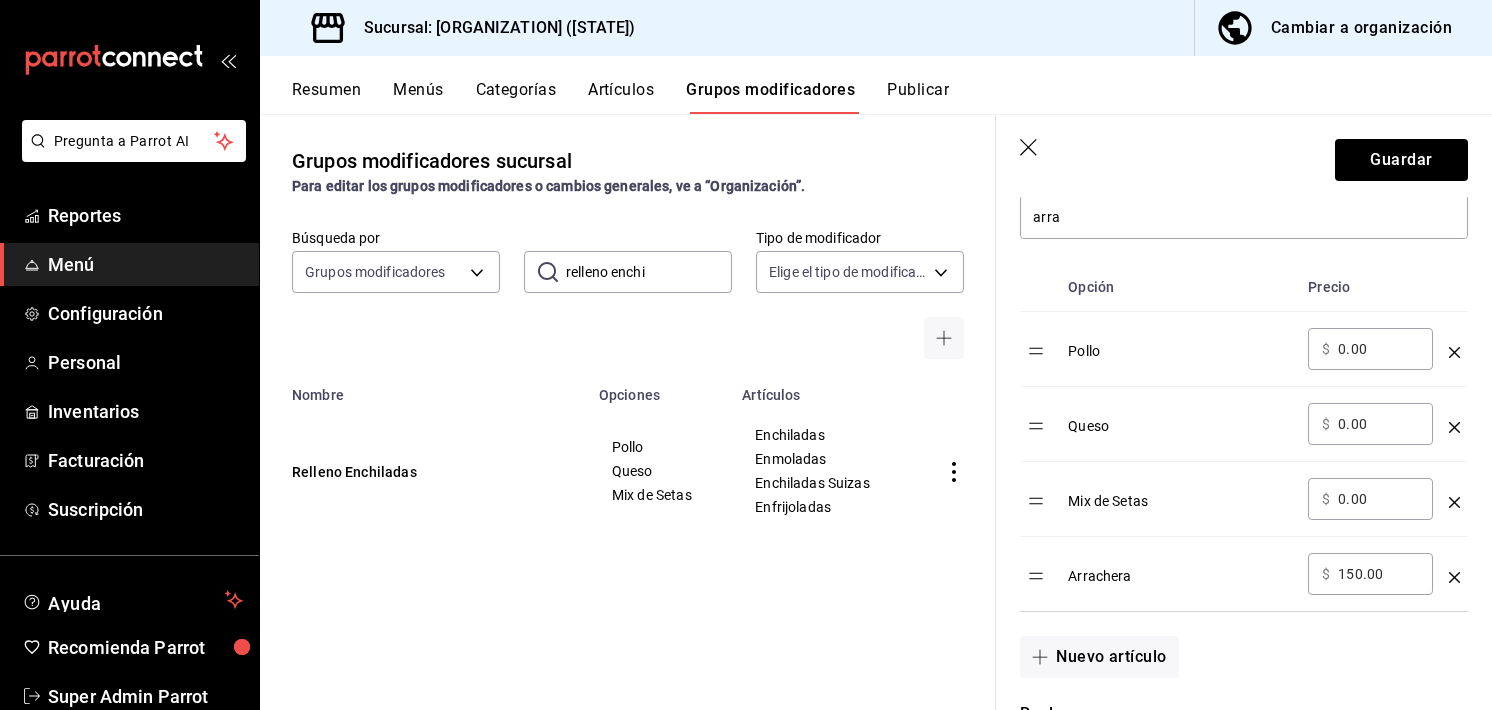 click 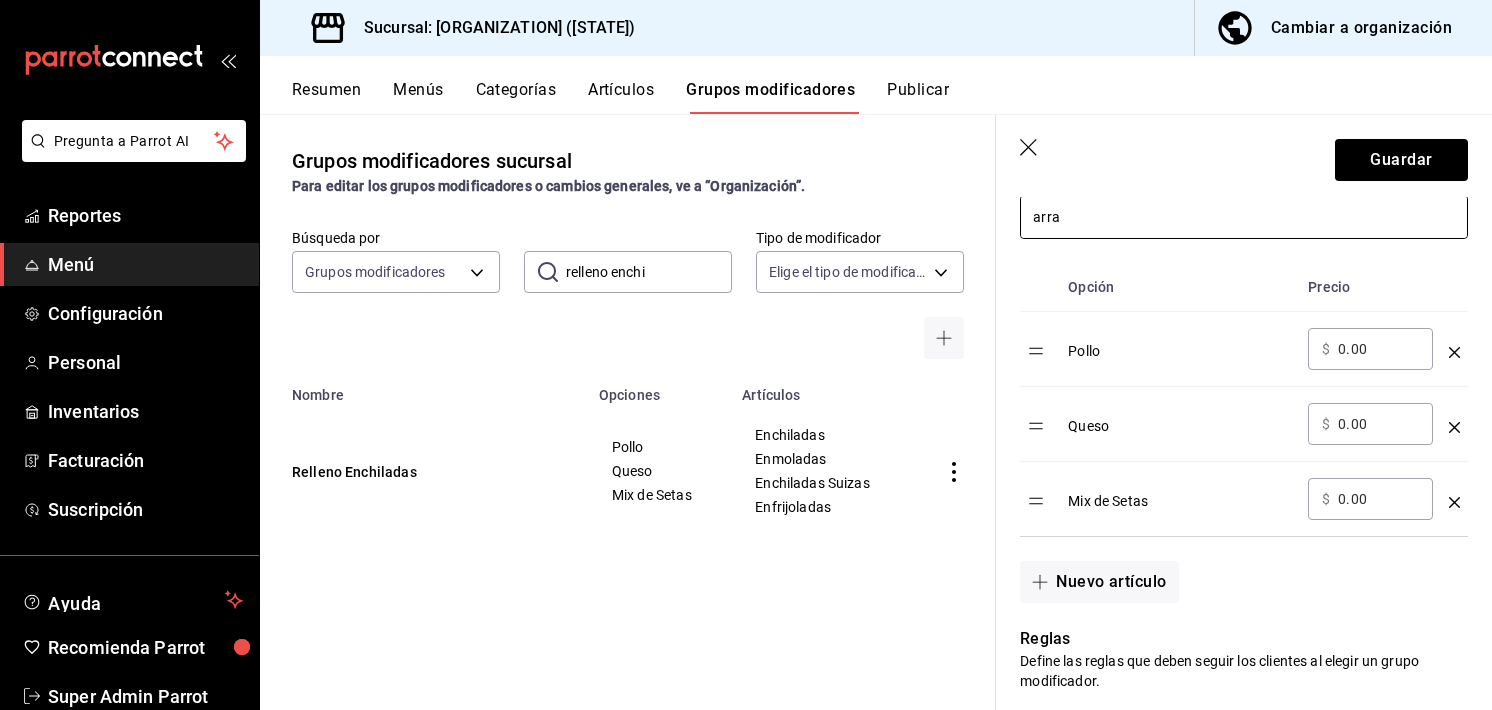 click on "arra" at bounding box center (1244, 217) 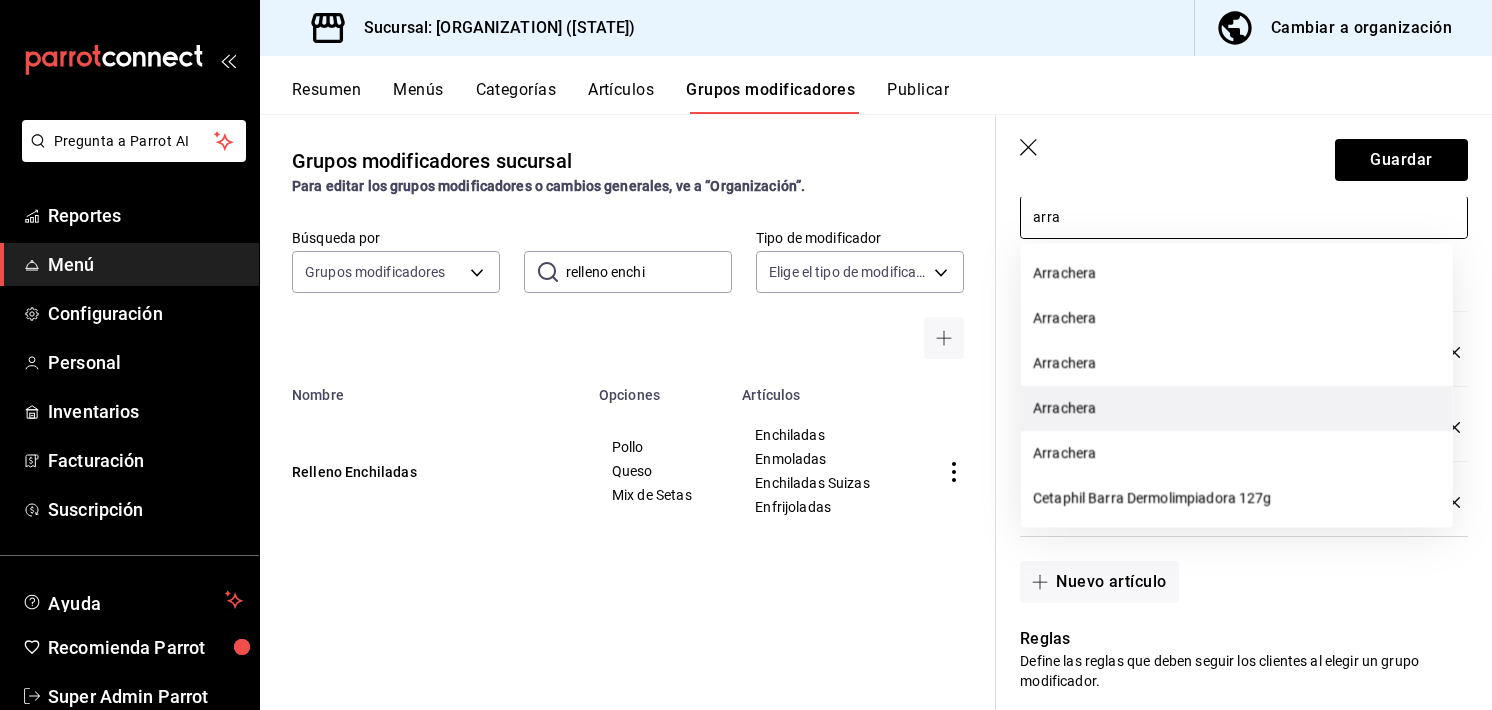 click on "Arrachera" at bounding box center [1237, 408] 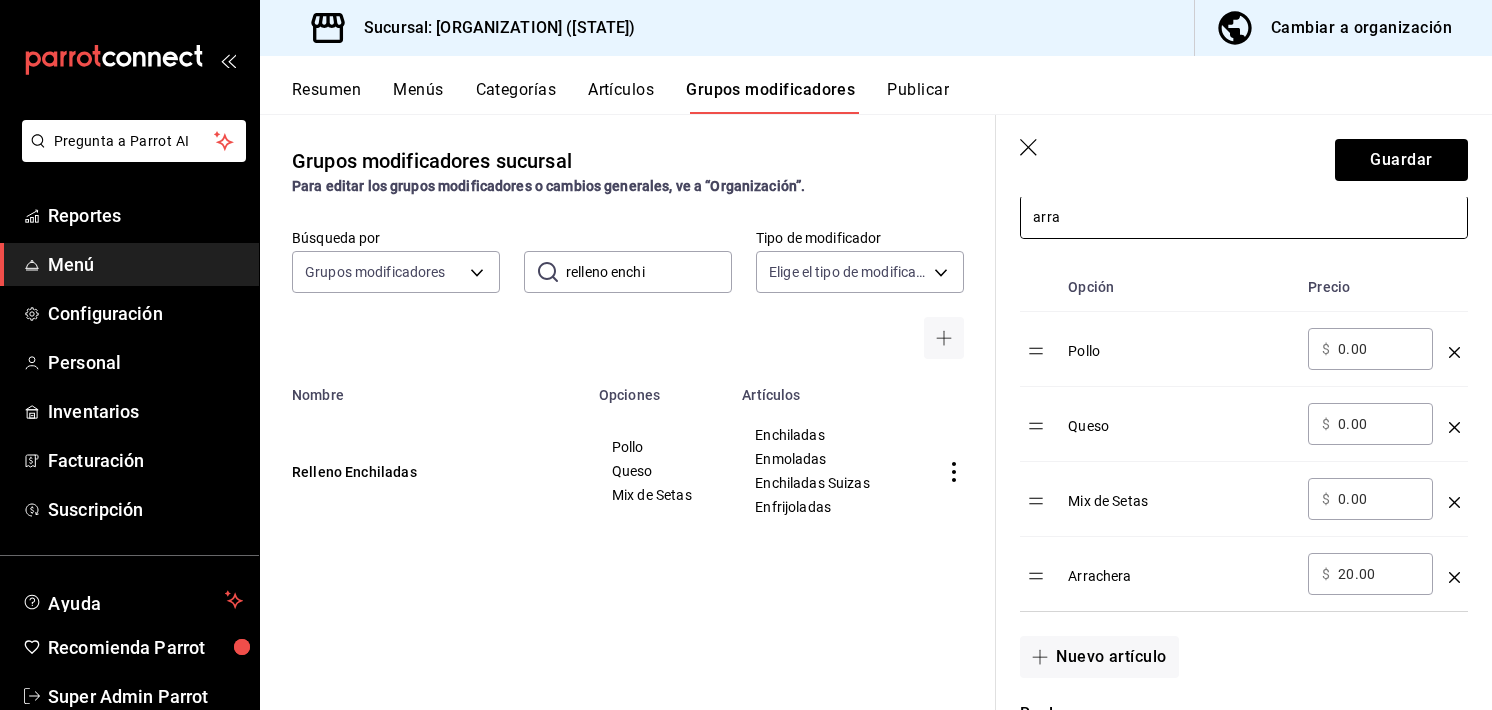 click on "arra" at bounding box center [1244, 217] 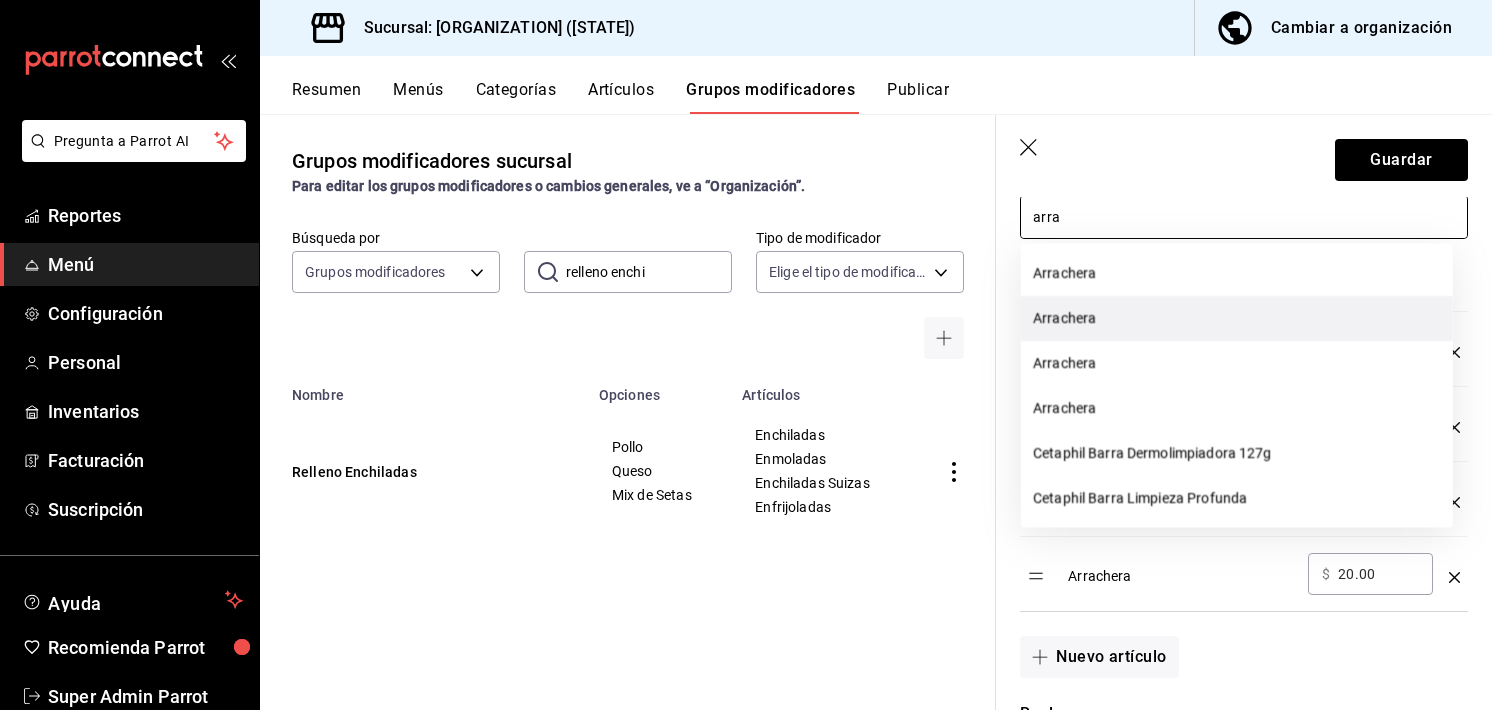 click on "Arrachera" at bounding box center [1237, 318] 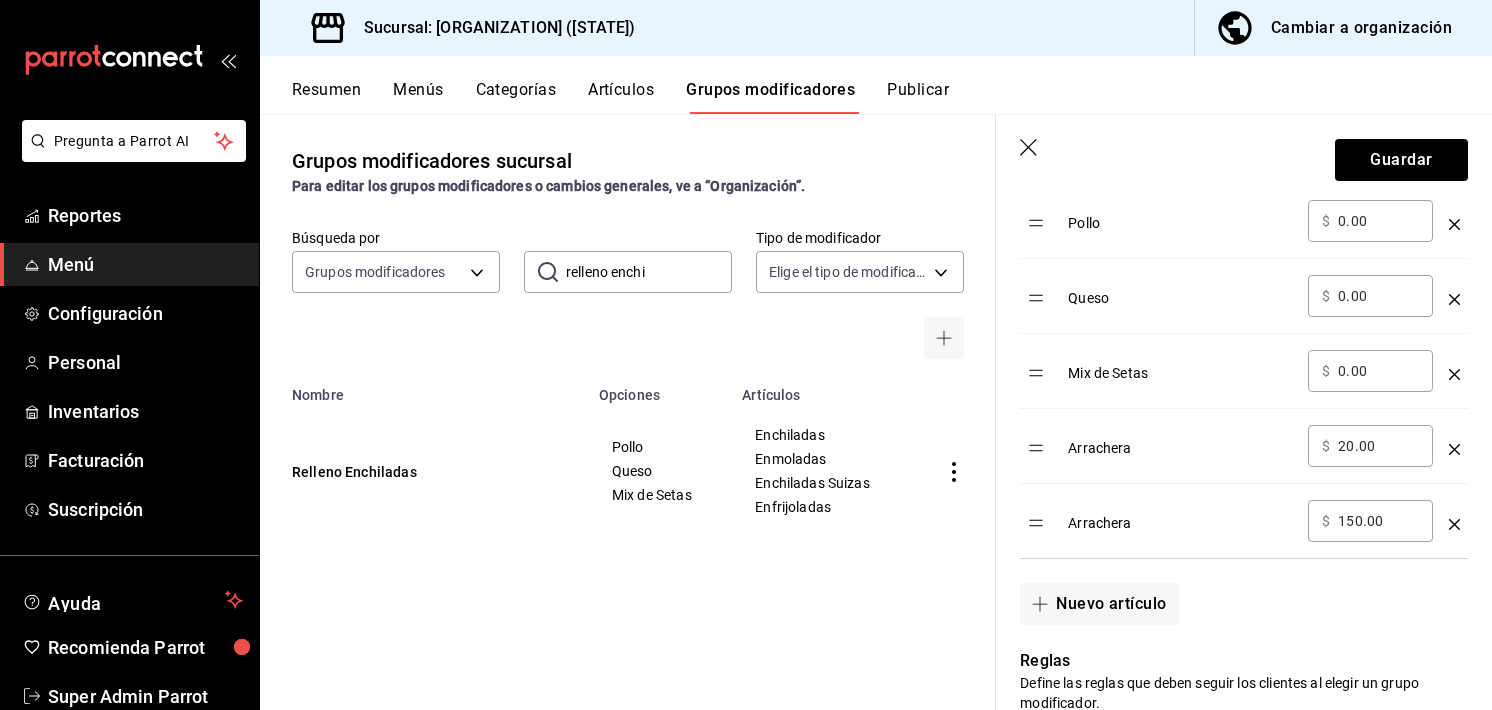 scroll, scrollTop: 724, scrollLeft: 0, axis: vertical 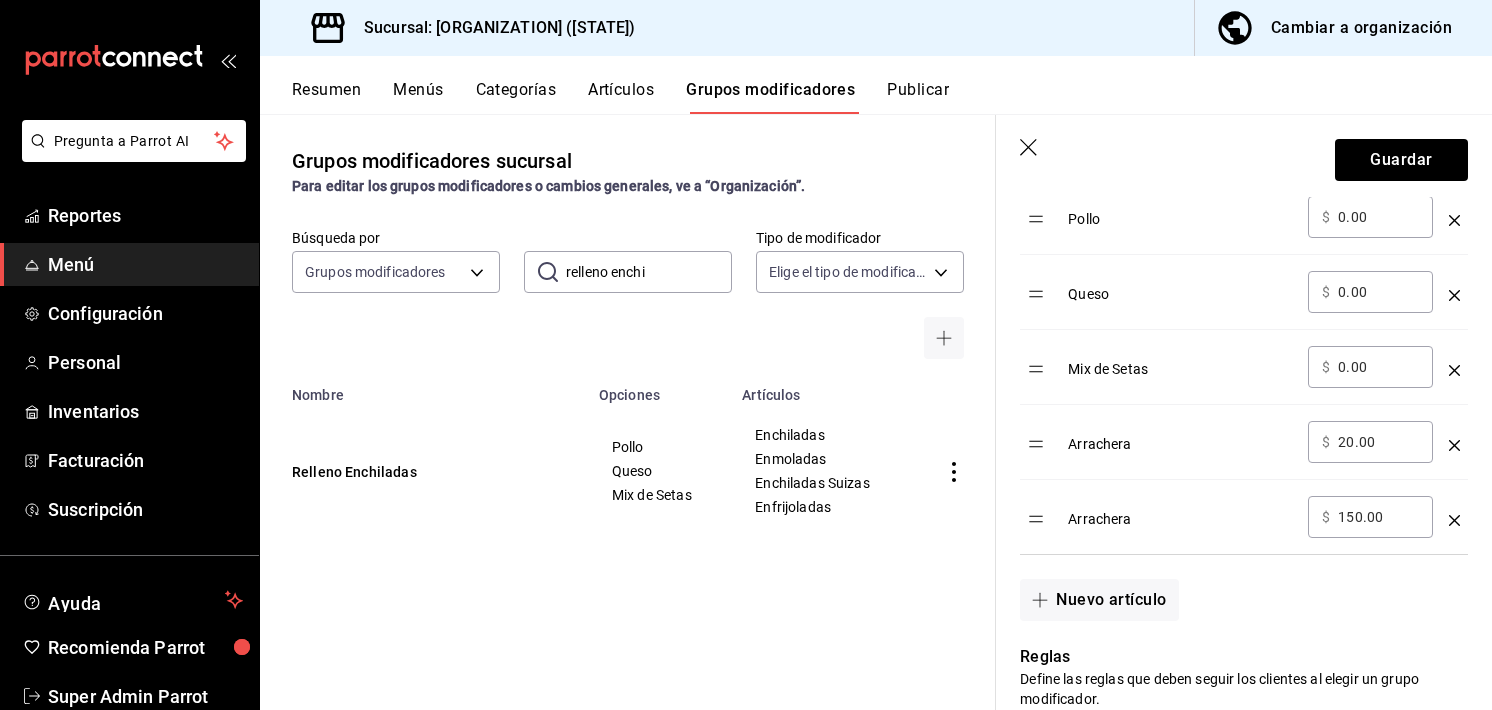 click 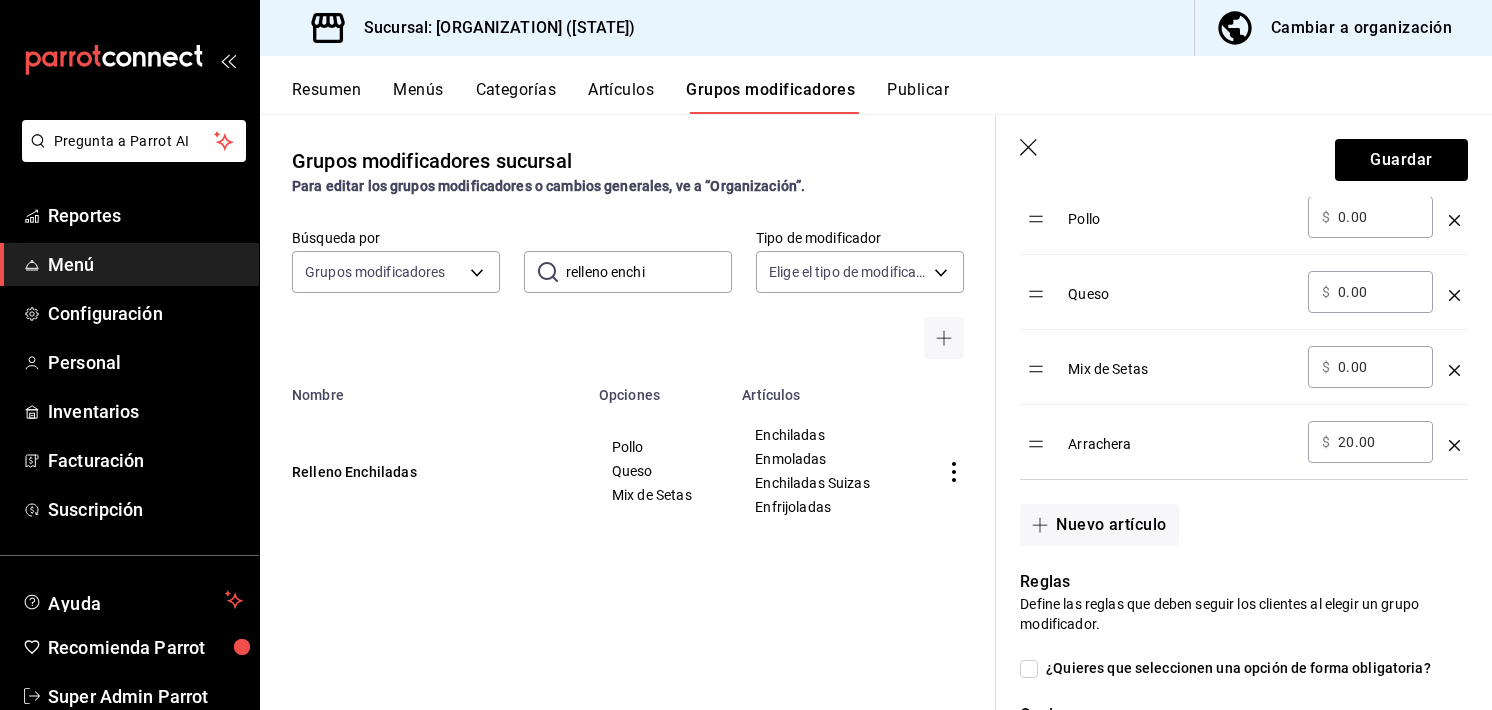 click on "20.00" at bounding box center [1378, 442] 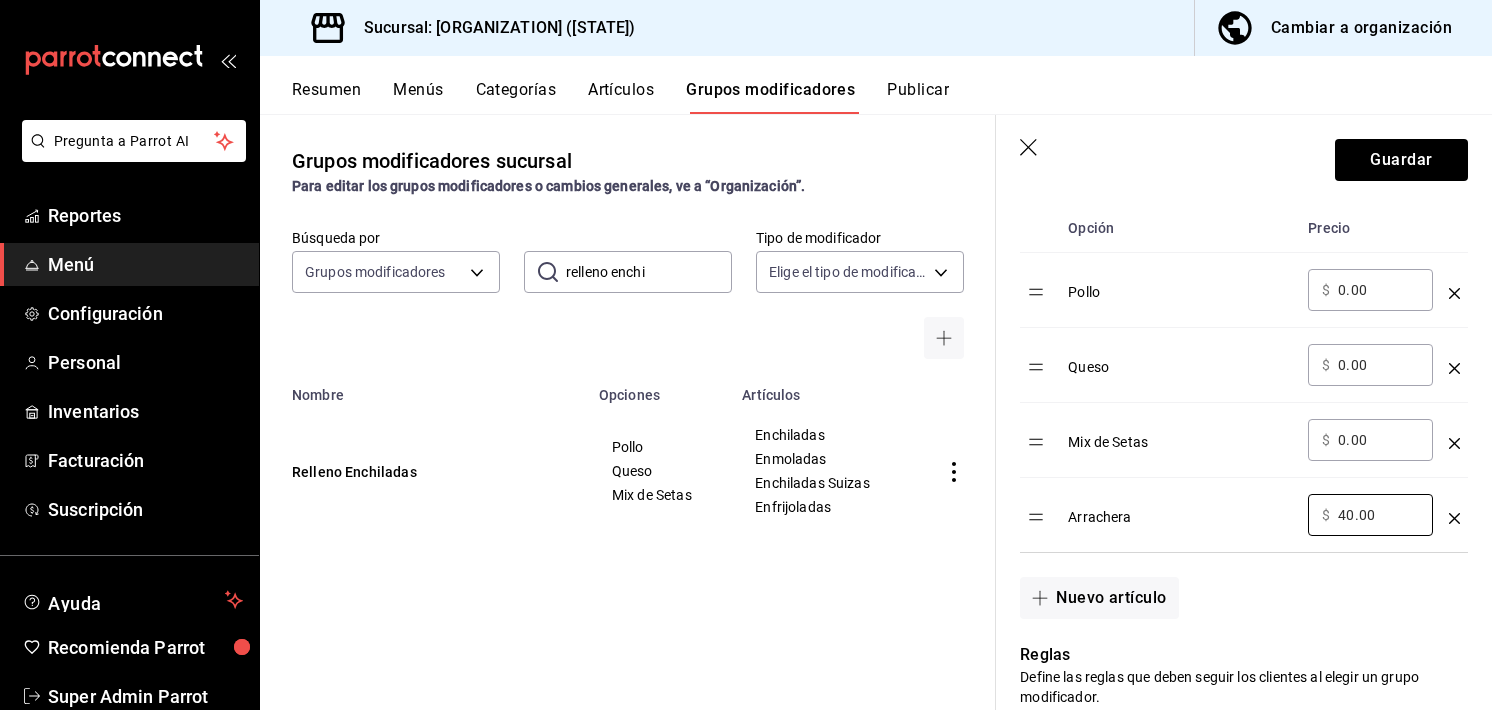 scroll, scrollTop: 700, scrollLeft: 0, axis: vertical 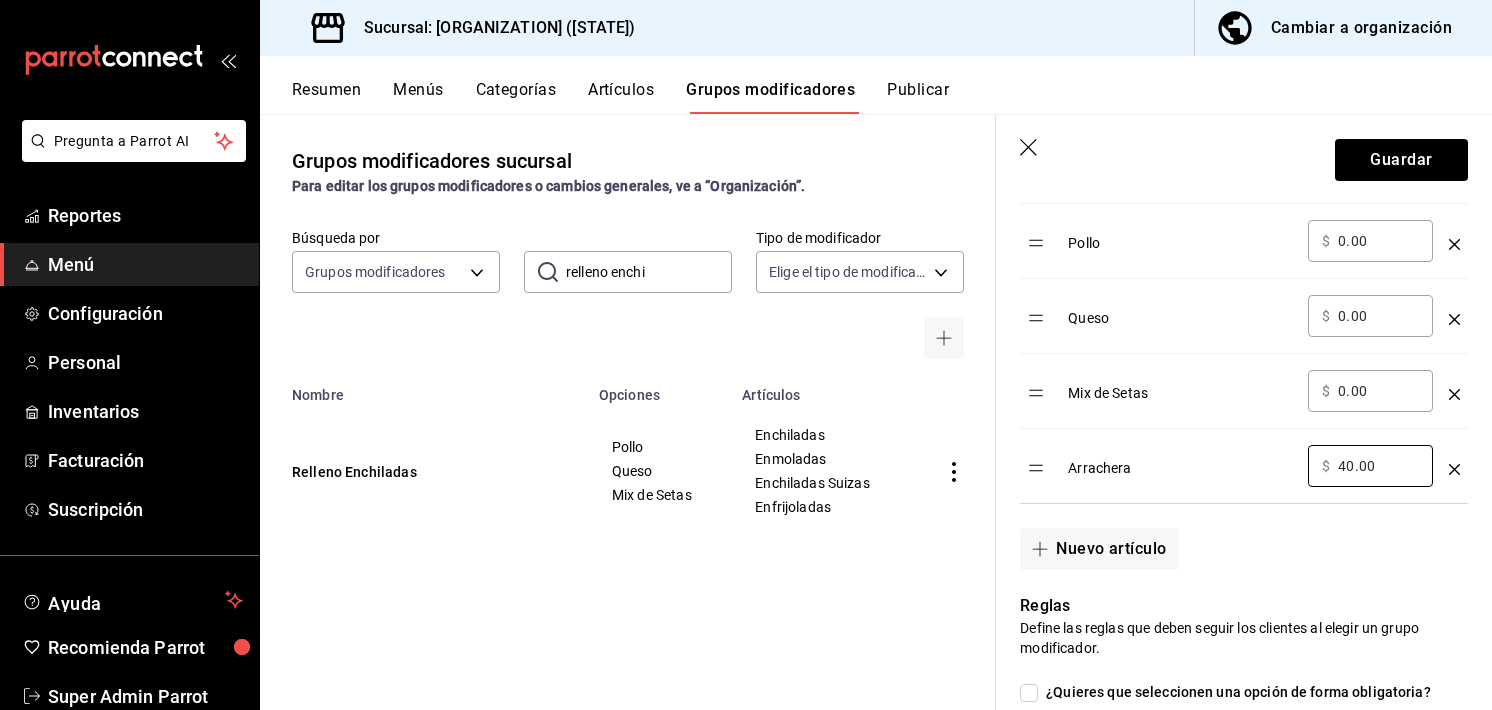 type on "40.00" 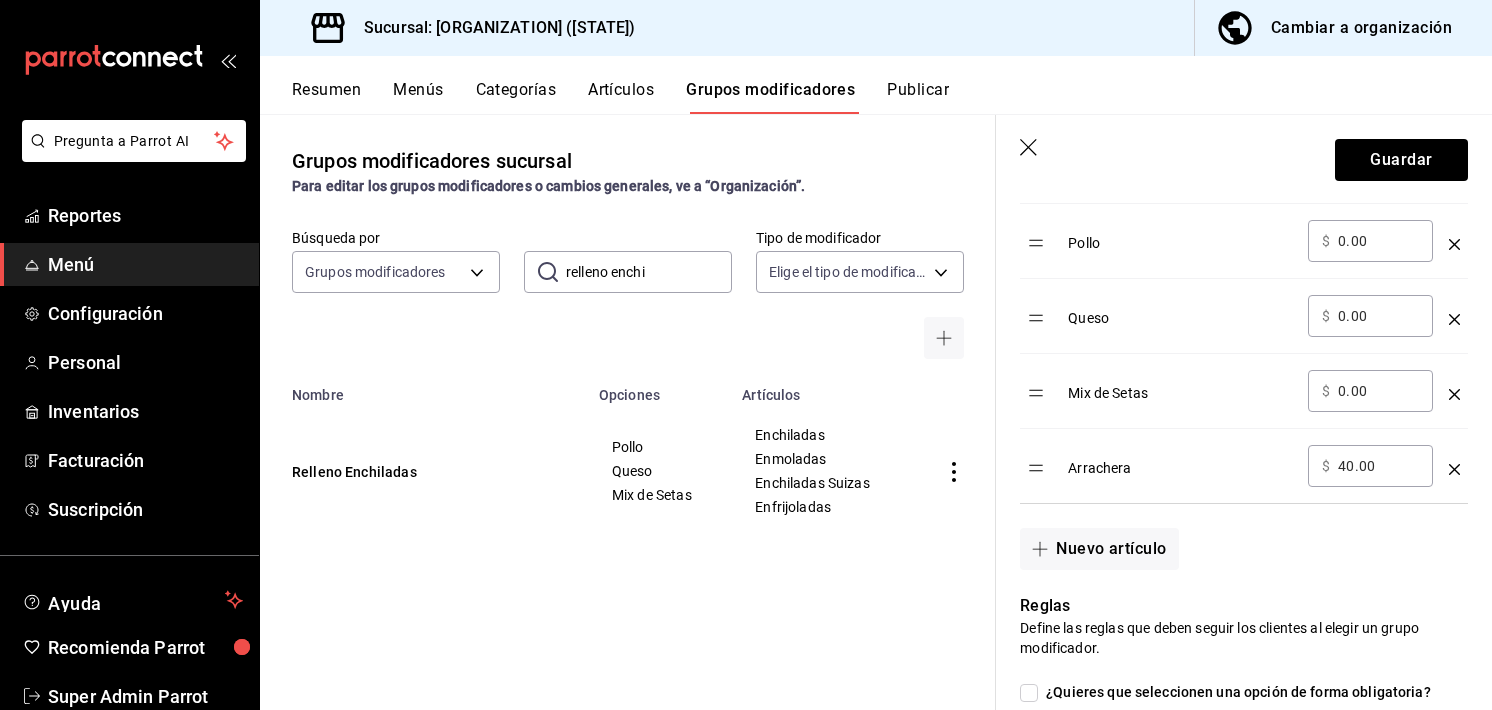 click on "Nuevo artículo" at bounding box center (1232, 537) 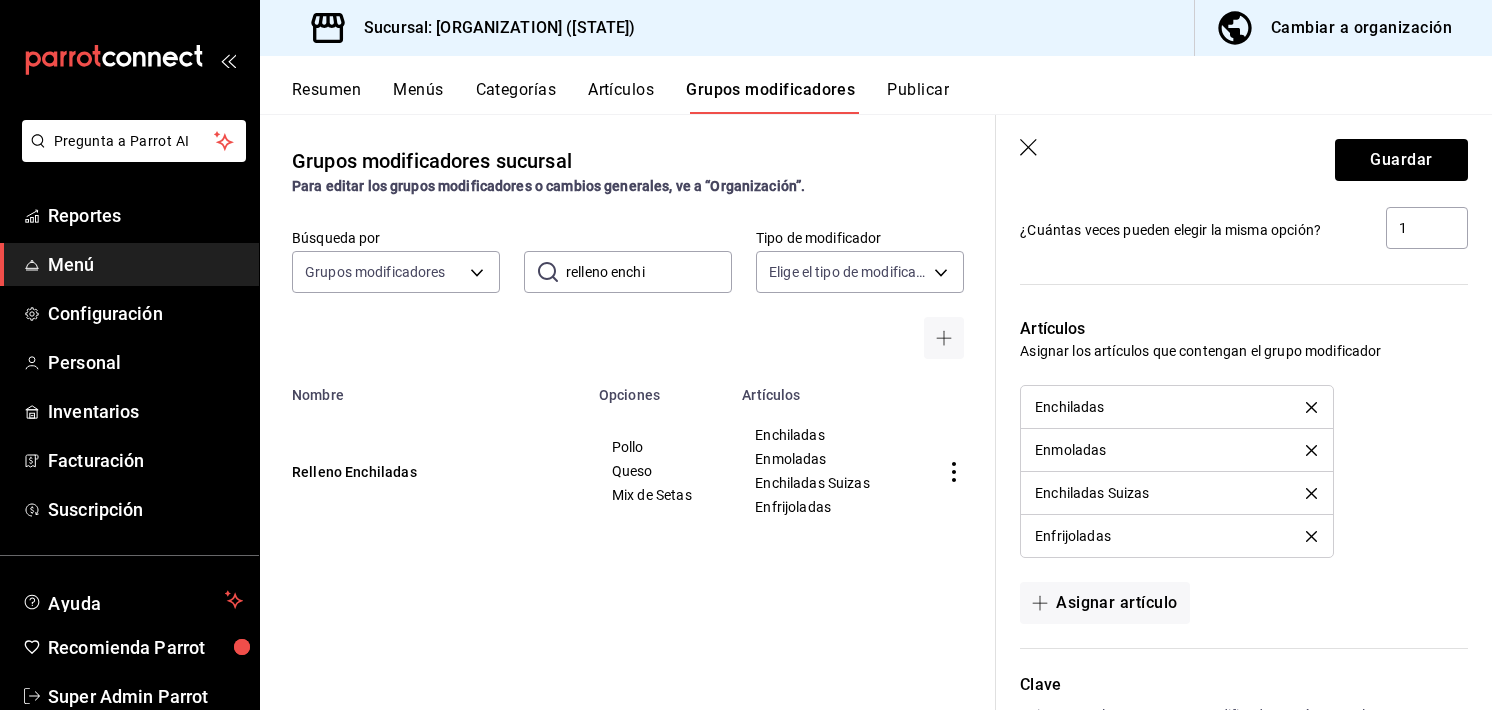 scroll, scrollTop: 1523, scrollLeft: 0, axis: vertical 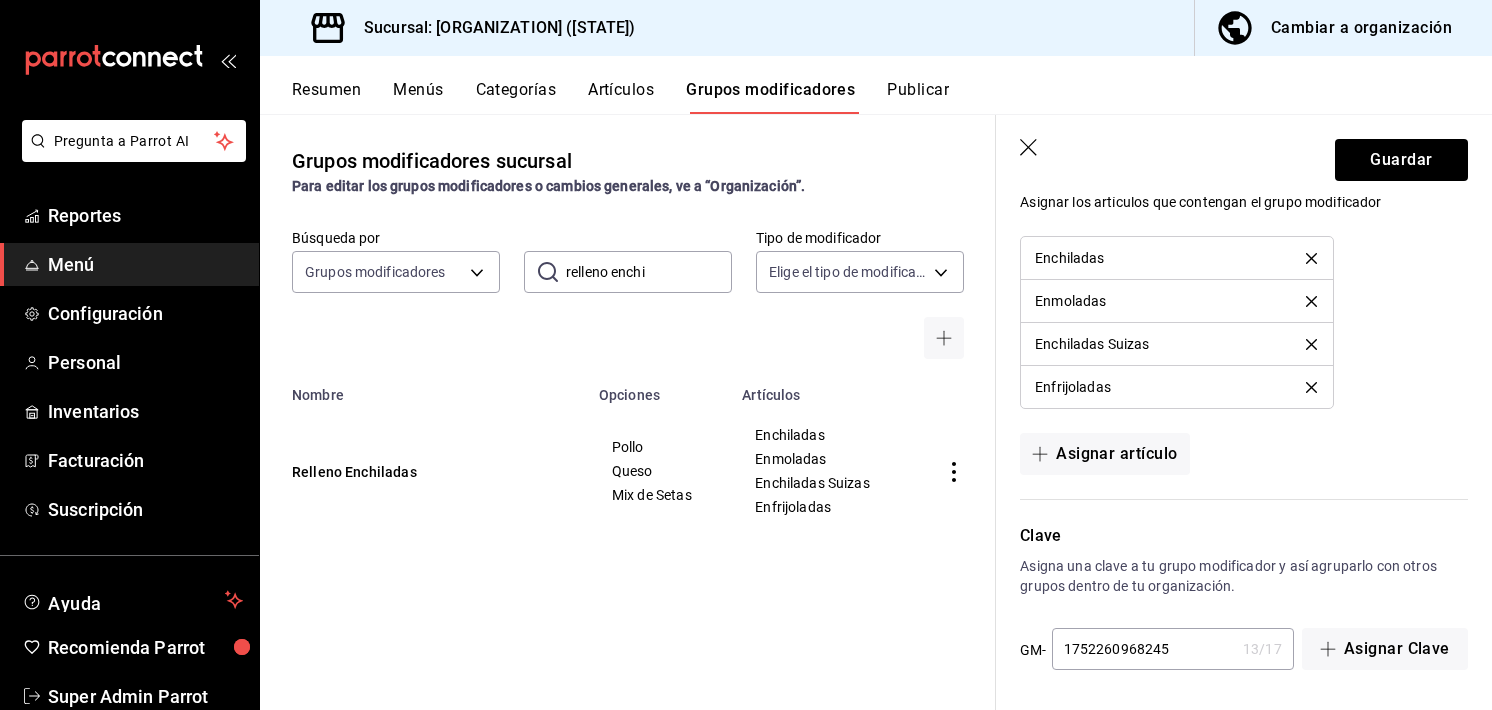 click 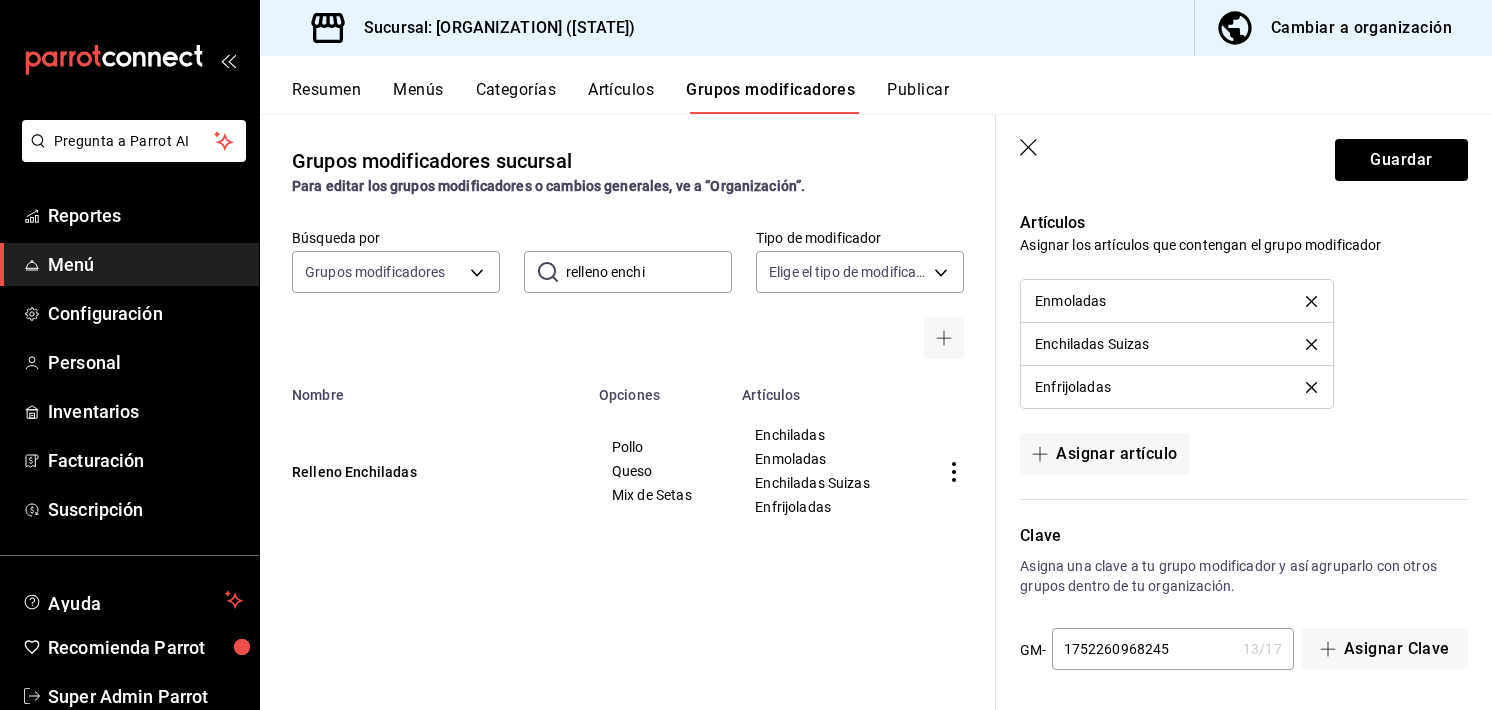 click 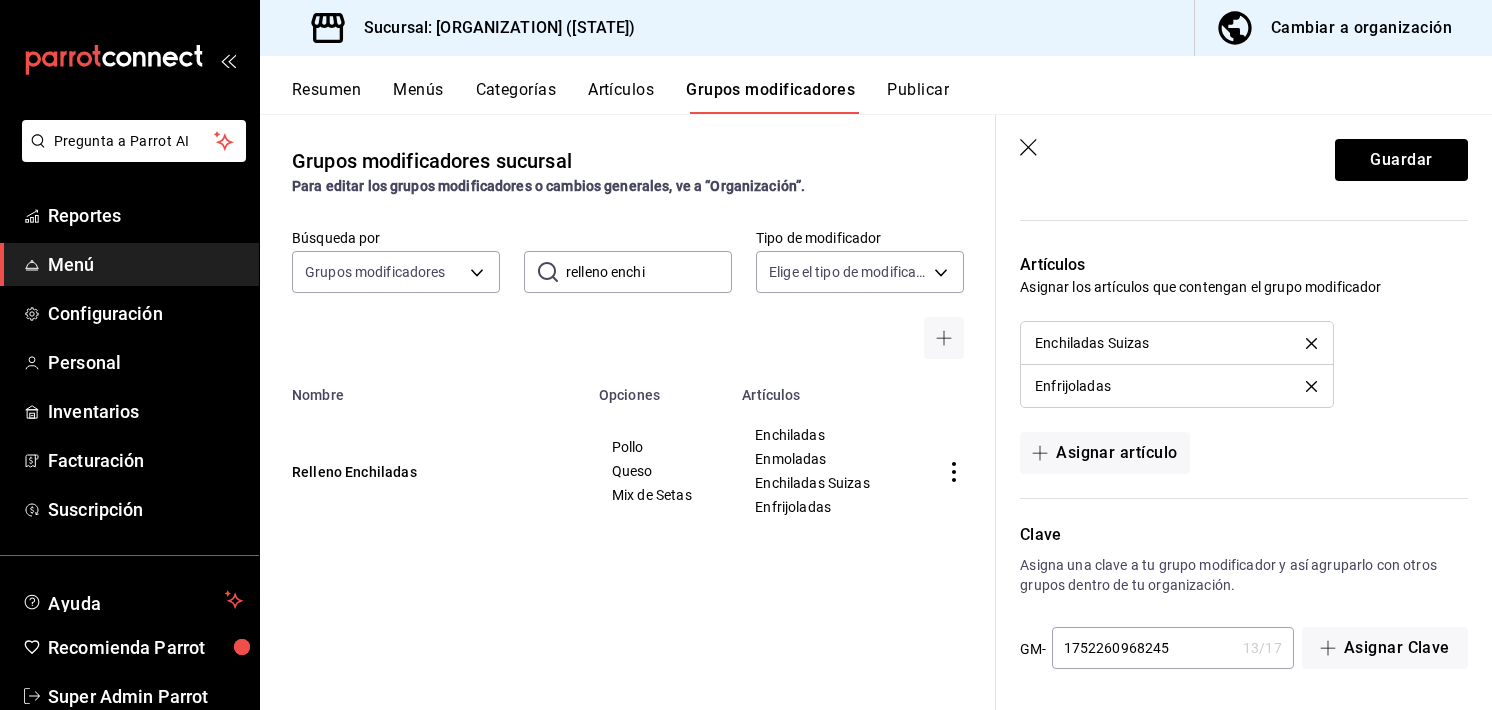 click on "Enfrijoladas" at bounding box center (1176, 386) 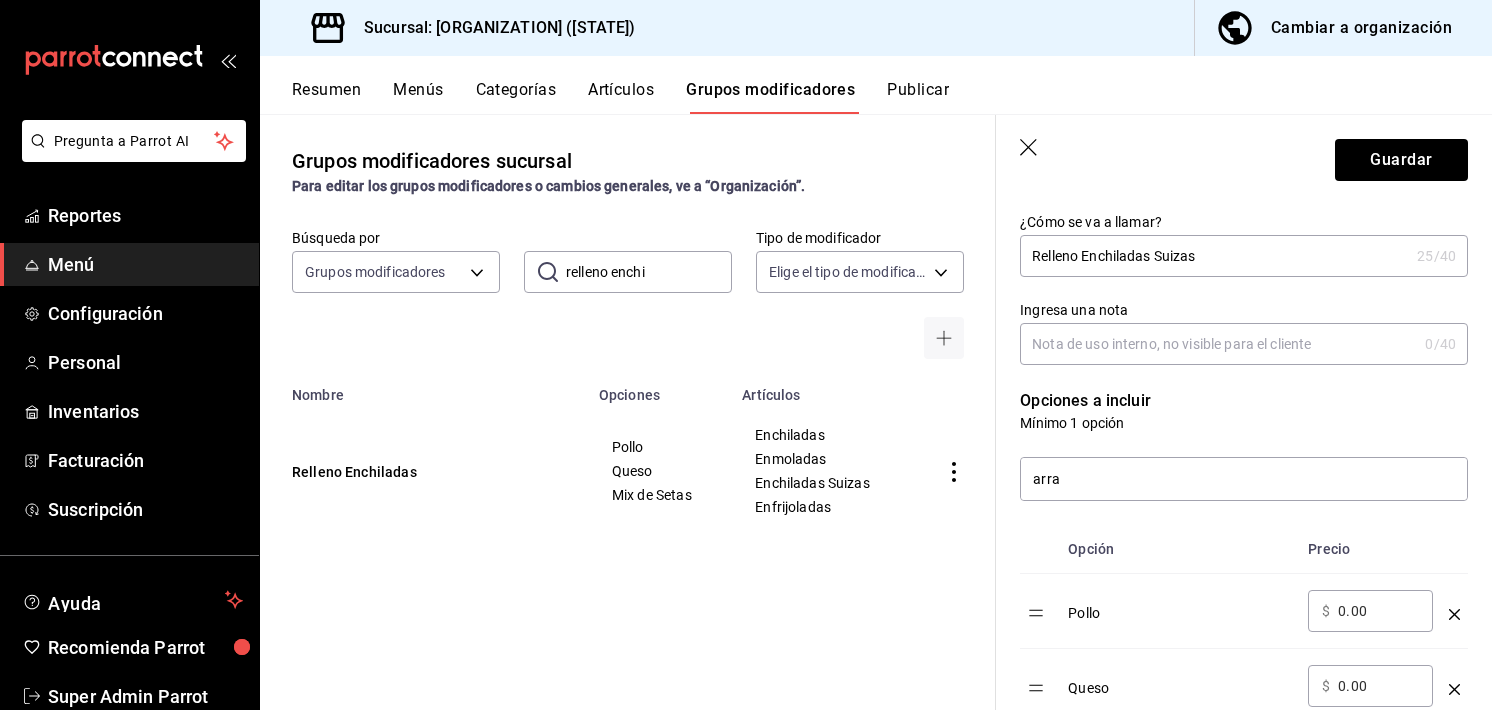 scroll, scrollTop: 0, scrollLeft: 0, axis: both 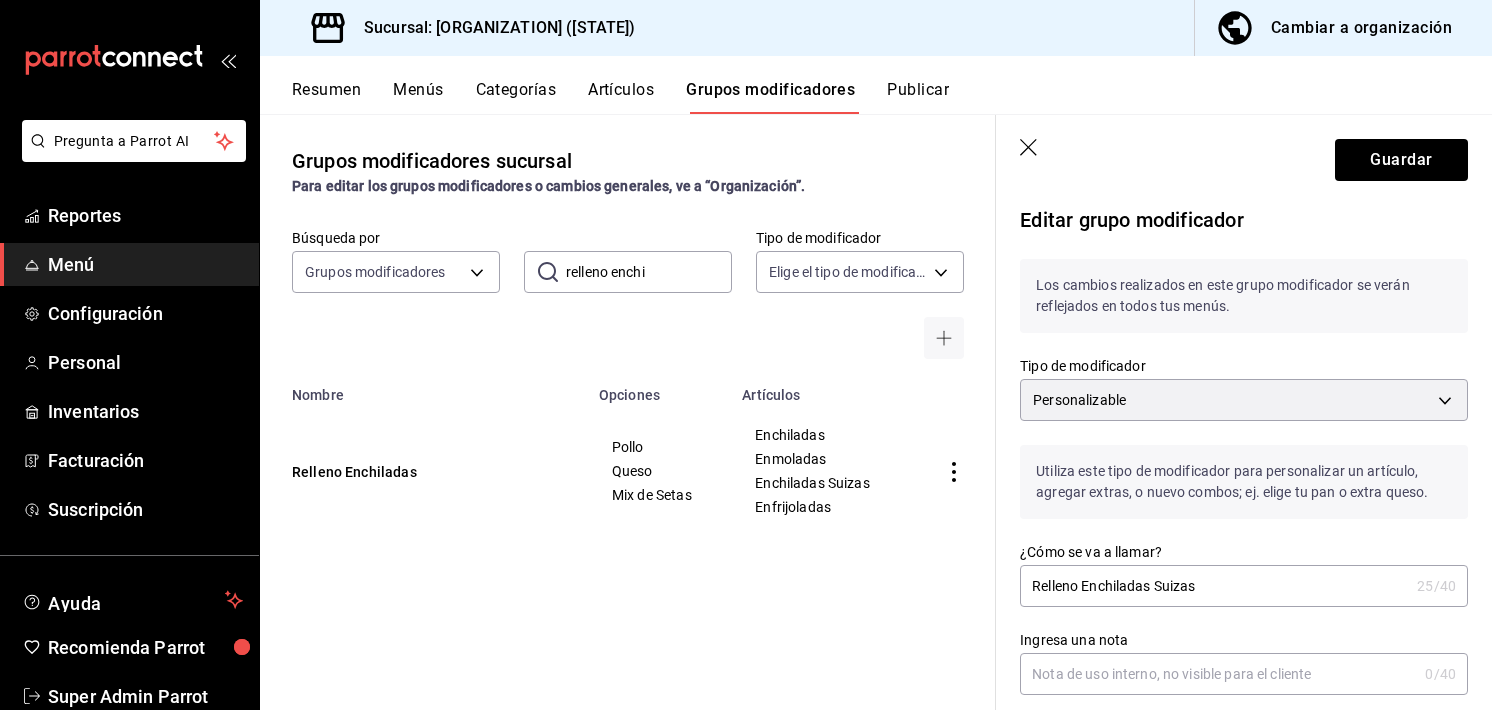 click 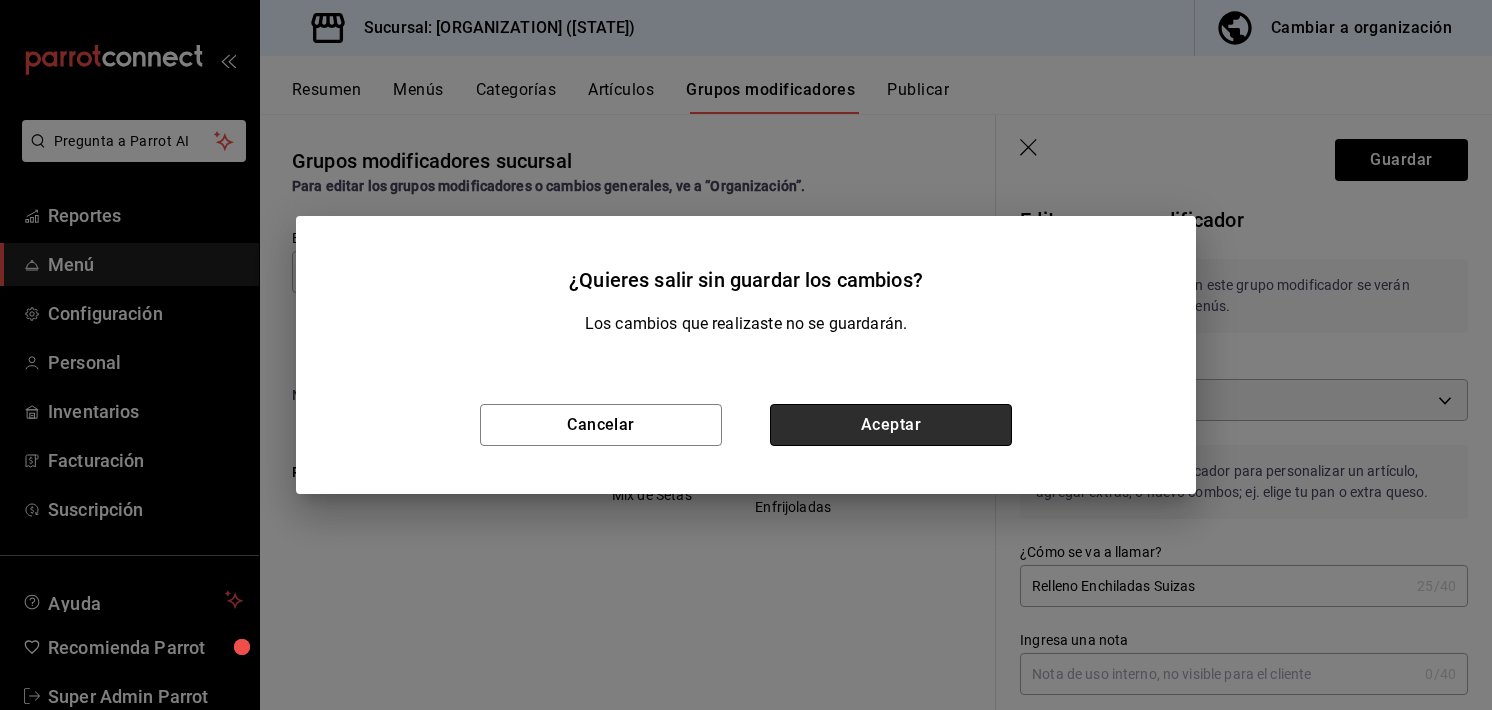 click on "Aceptar" at bounding box center (891, 425) 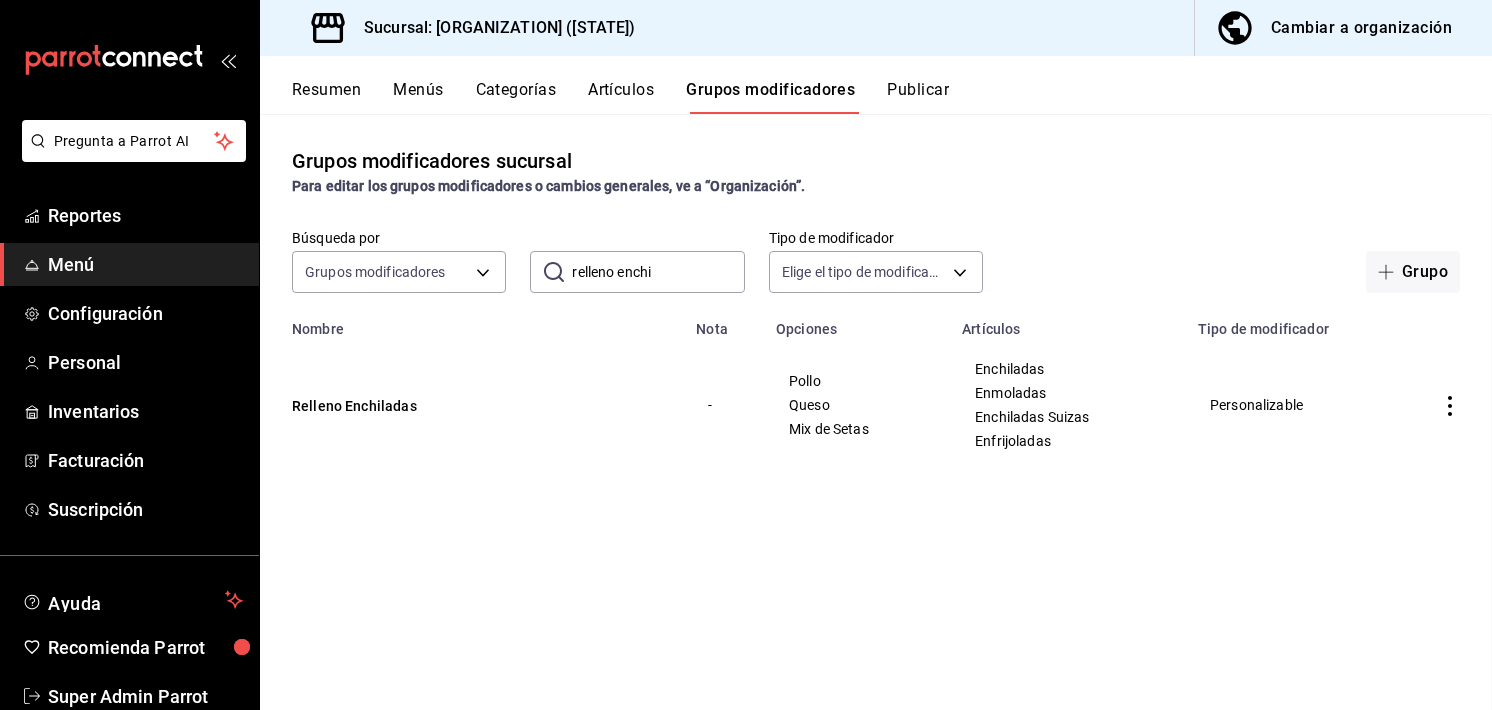 scroll, scrollTop: 0, scrollLeft: 0, axis: both 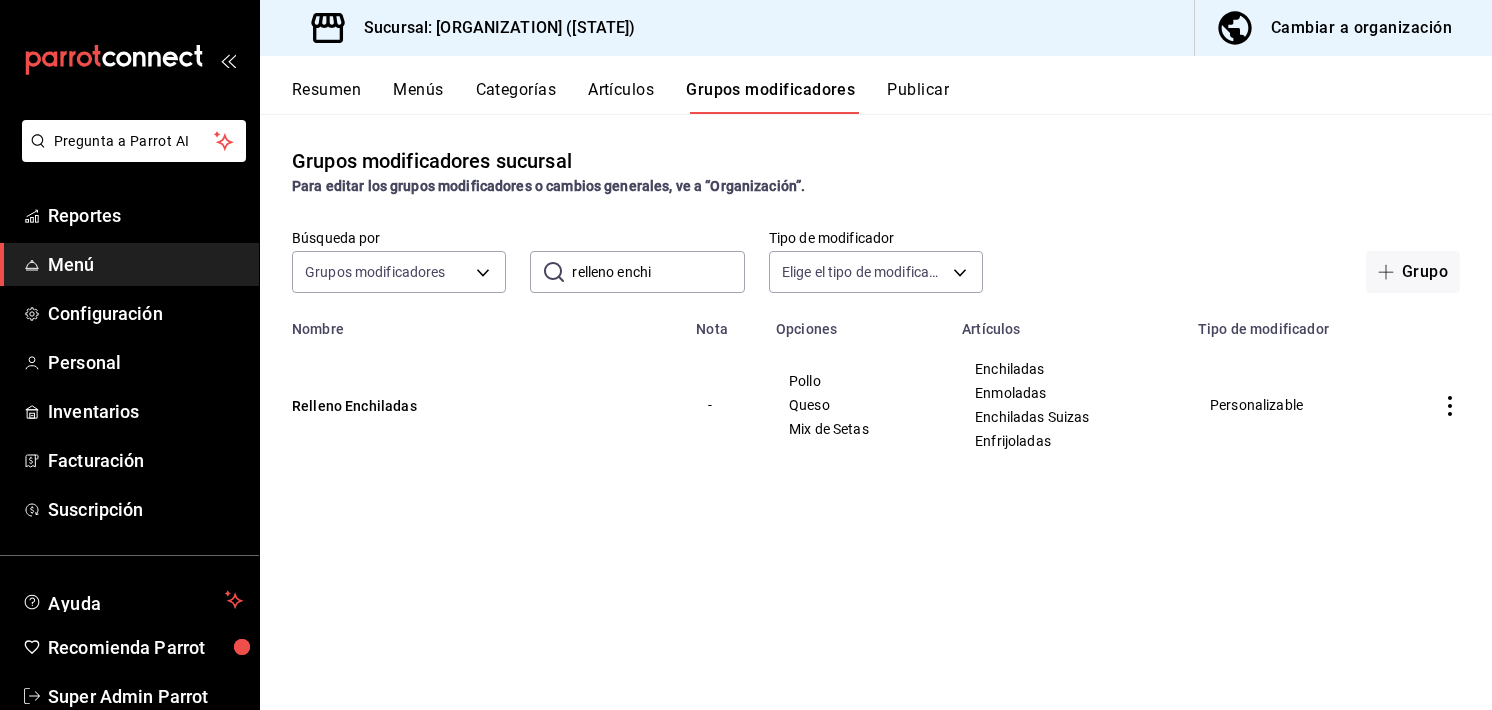 click 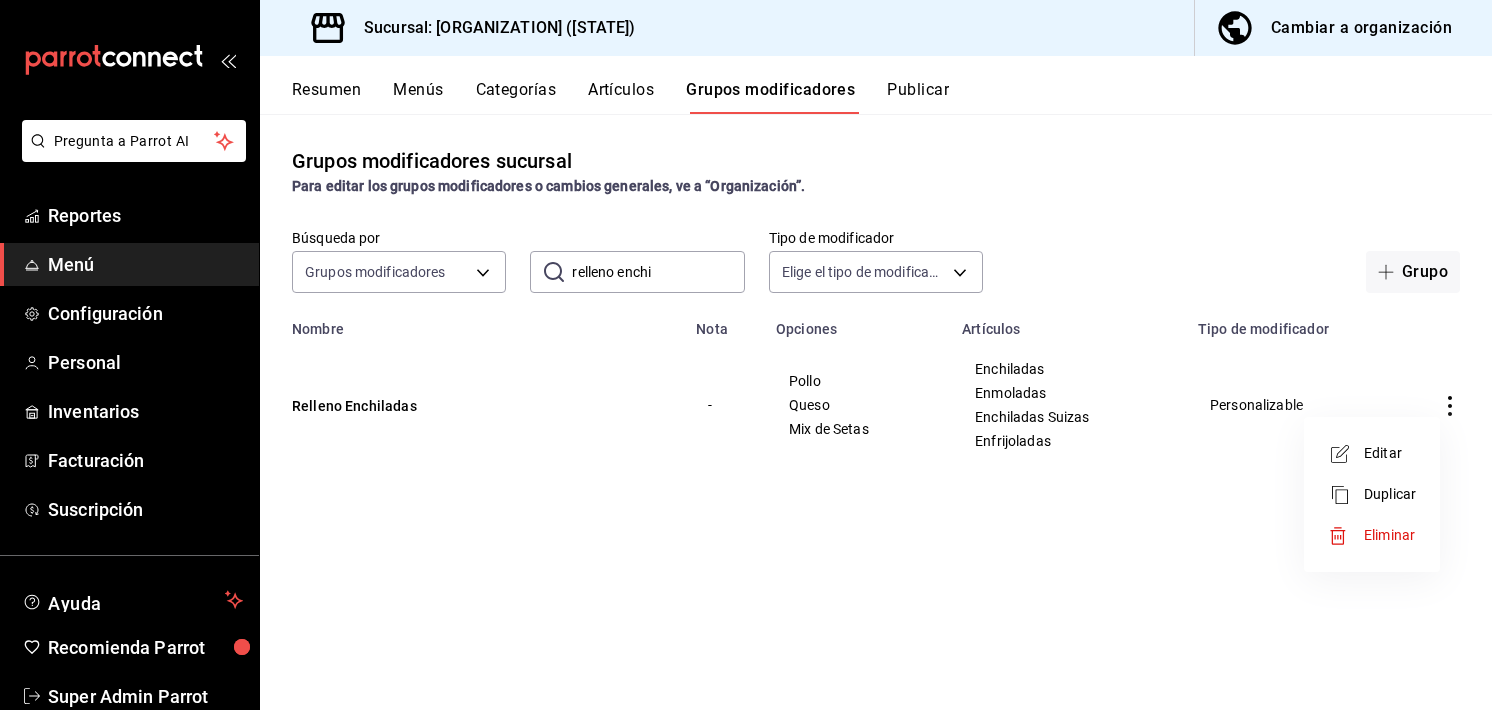 click on "Duplicar" at bounding box center (1390, 494) 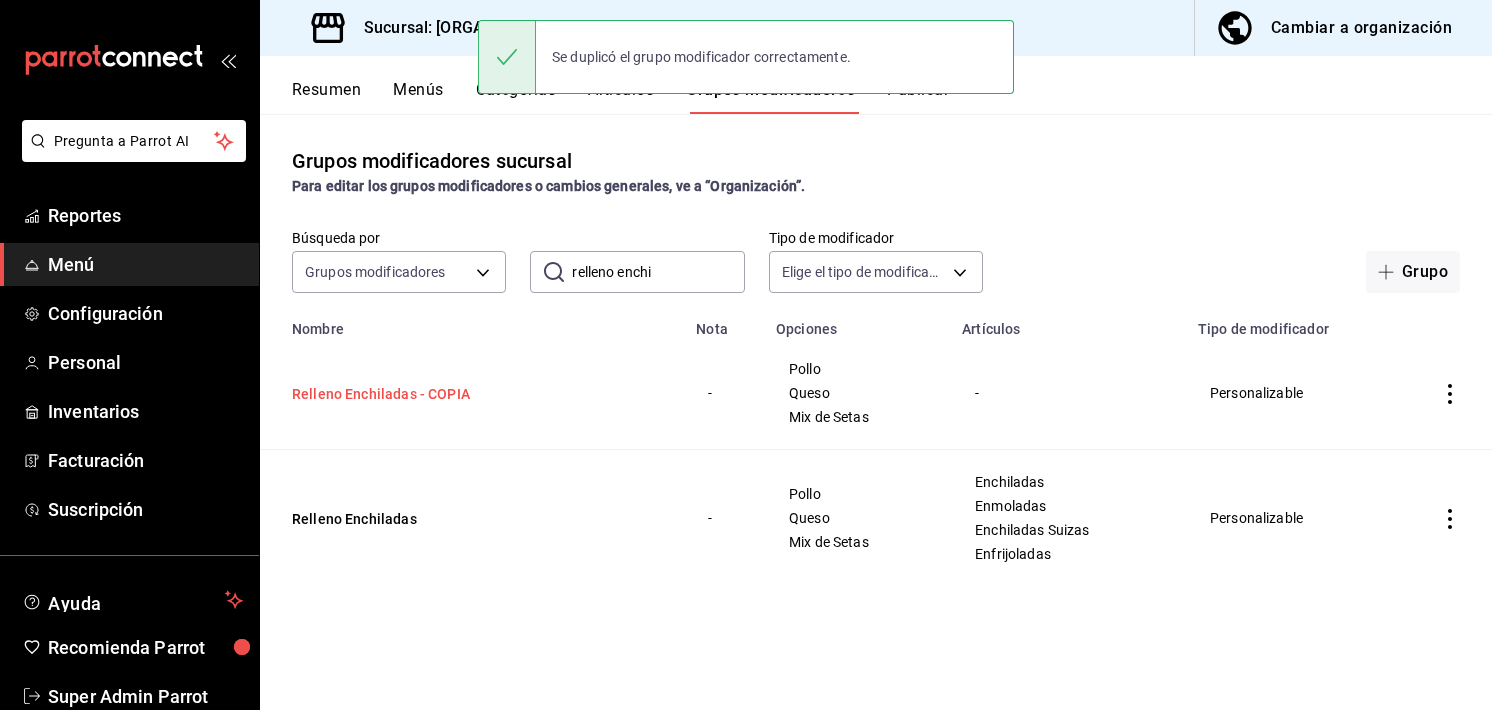 click on "Relleno Enchiladas - COPIA" at bounding box center (412, 394) 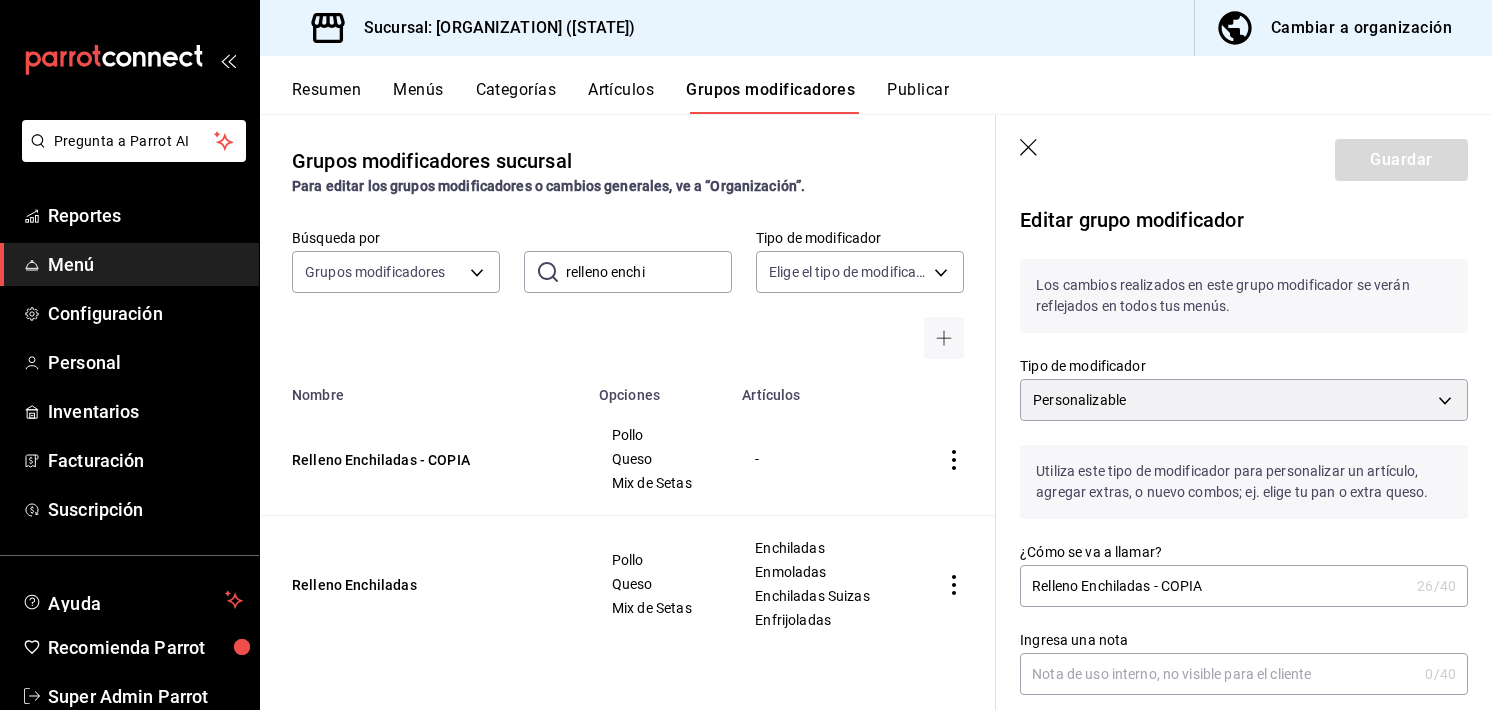 drag, startPoint x: 1211, startPoint y: 587, endPoint x: 1166, endPoint y: 589, distance: 45.044422 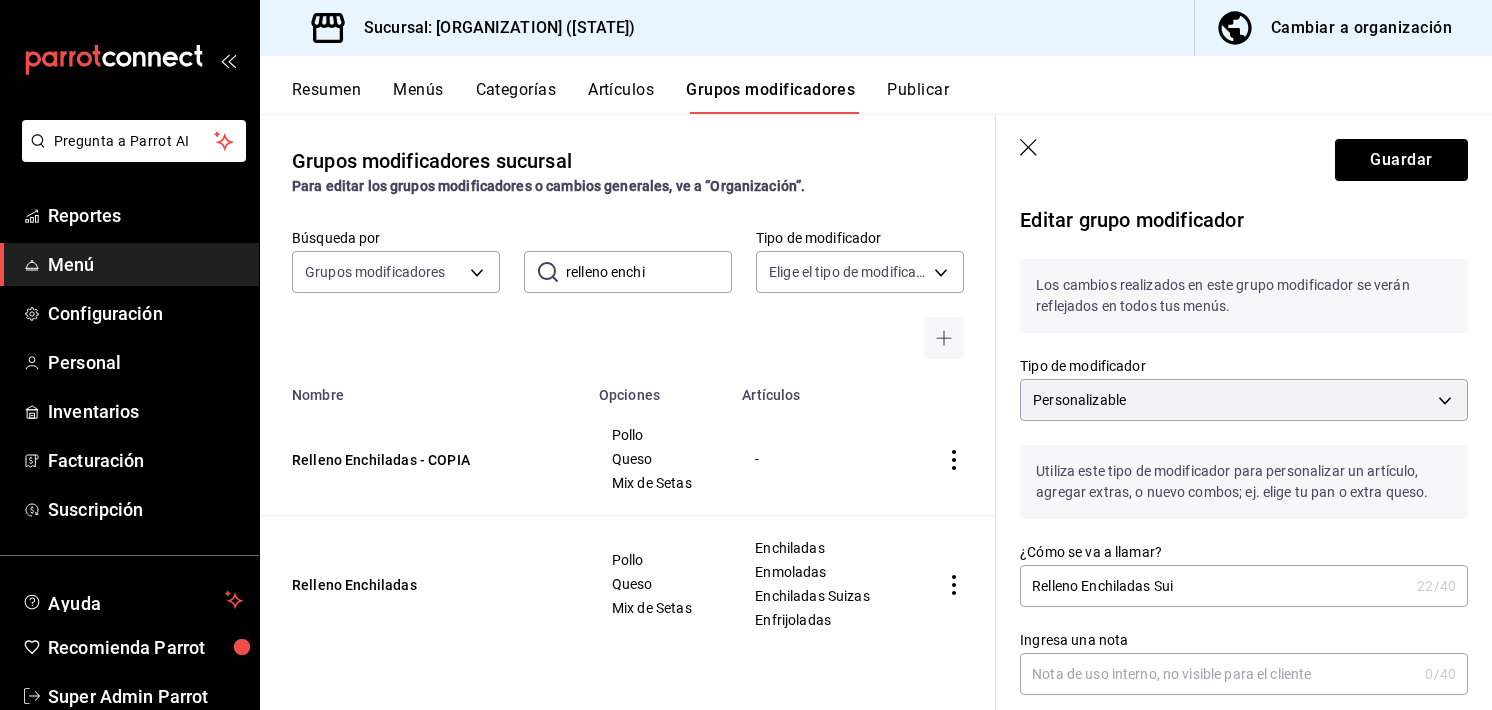 click on "Relleno Enchiladas Sui" at bounding box center (1214, 586) 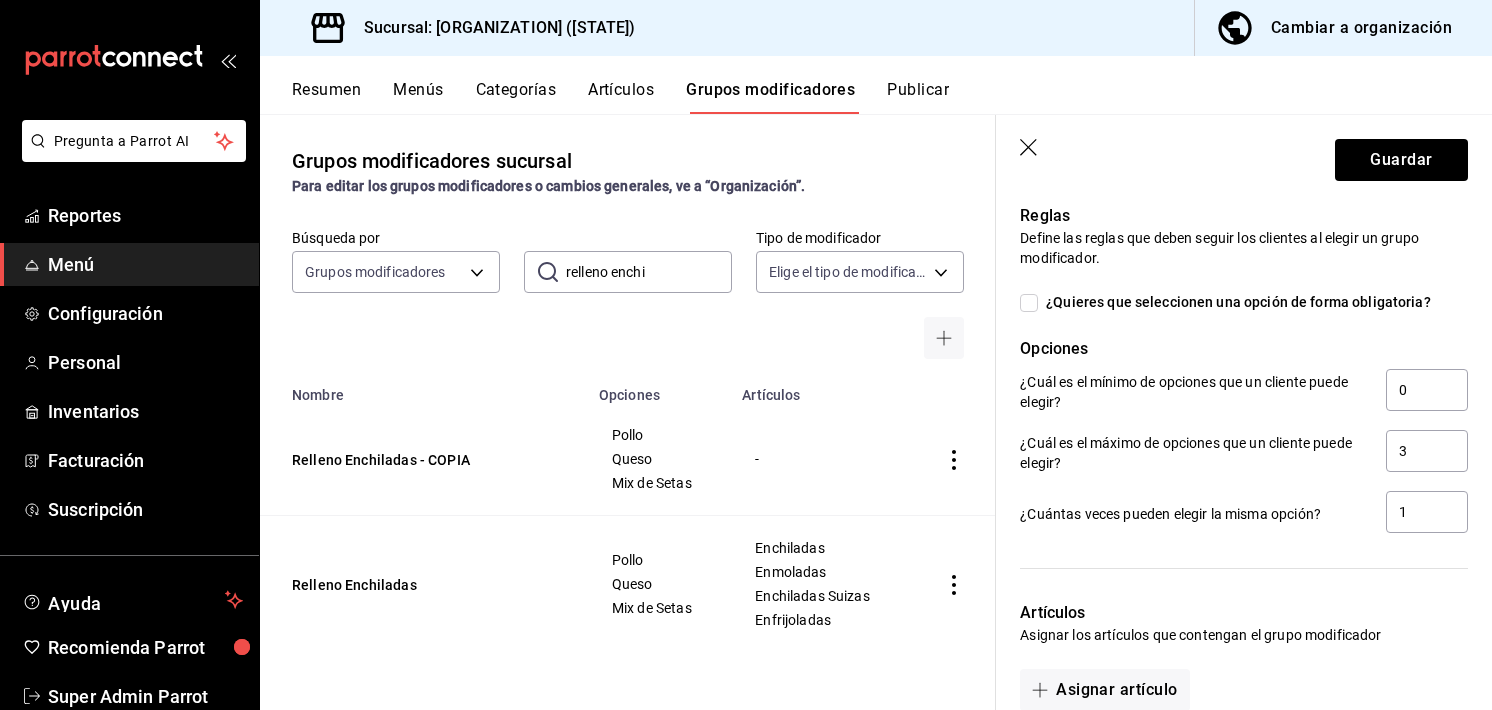 scroll, scrollTop: 1252, scrollLeft: 0, axis: vertical 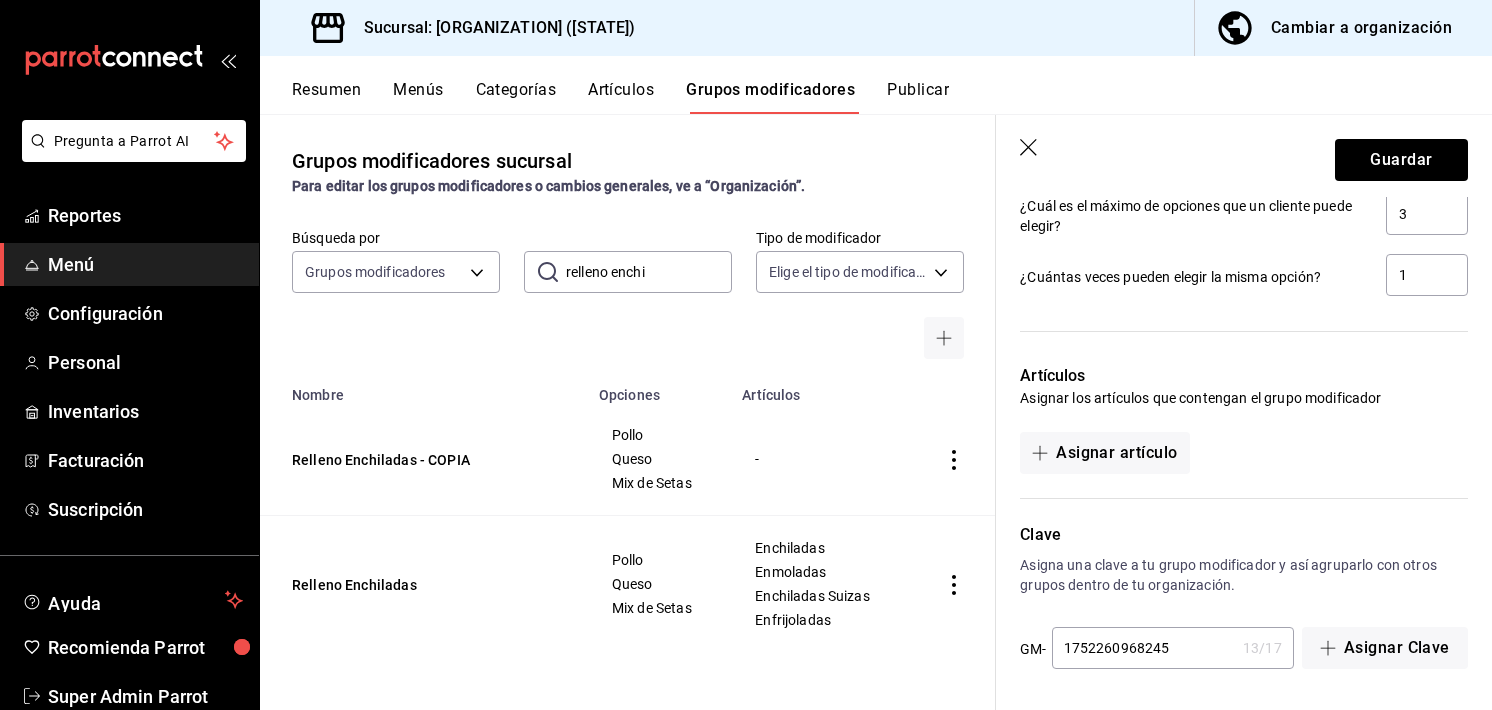 type on "Relleno Enchiladas Suizas" 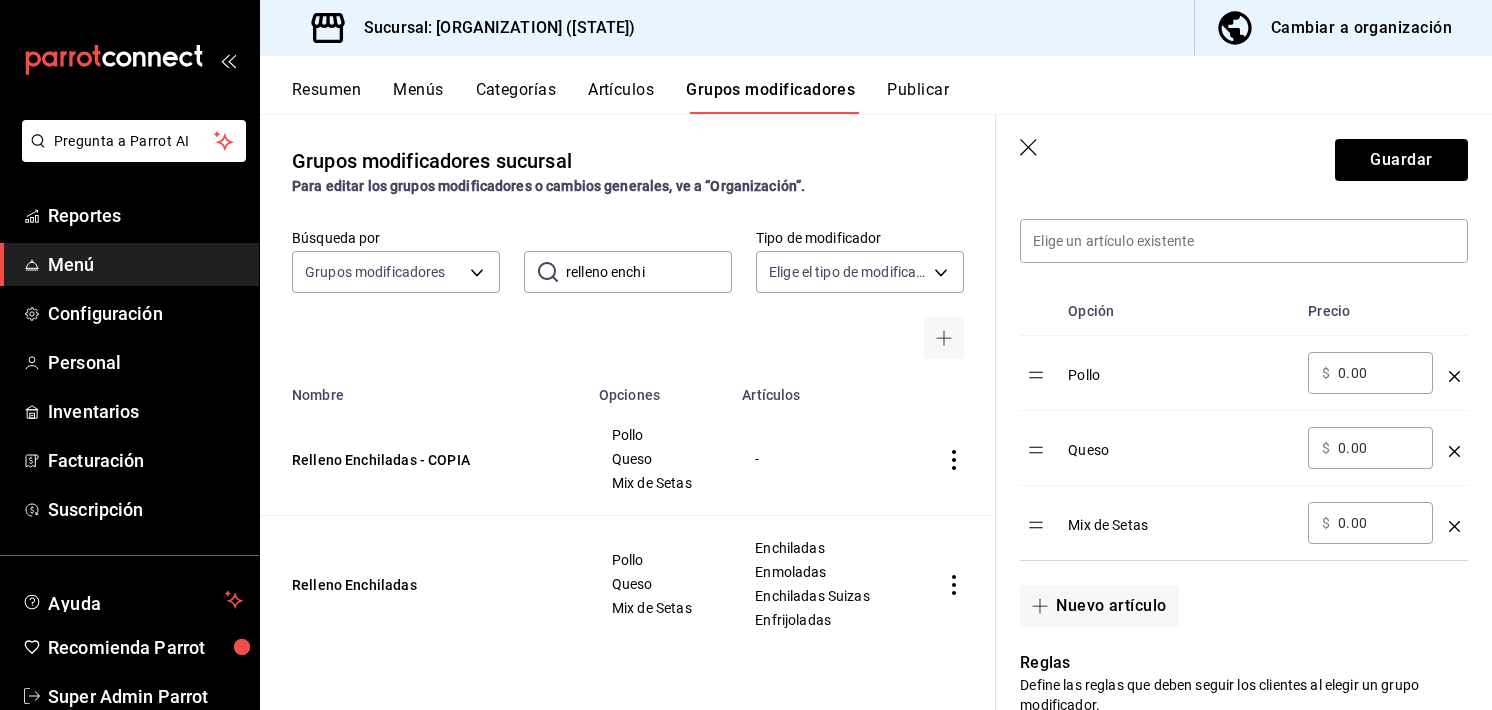 scroll, scrollTop: 612, scrollLeft: 0, axis: vertical 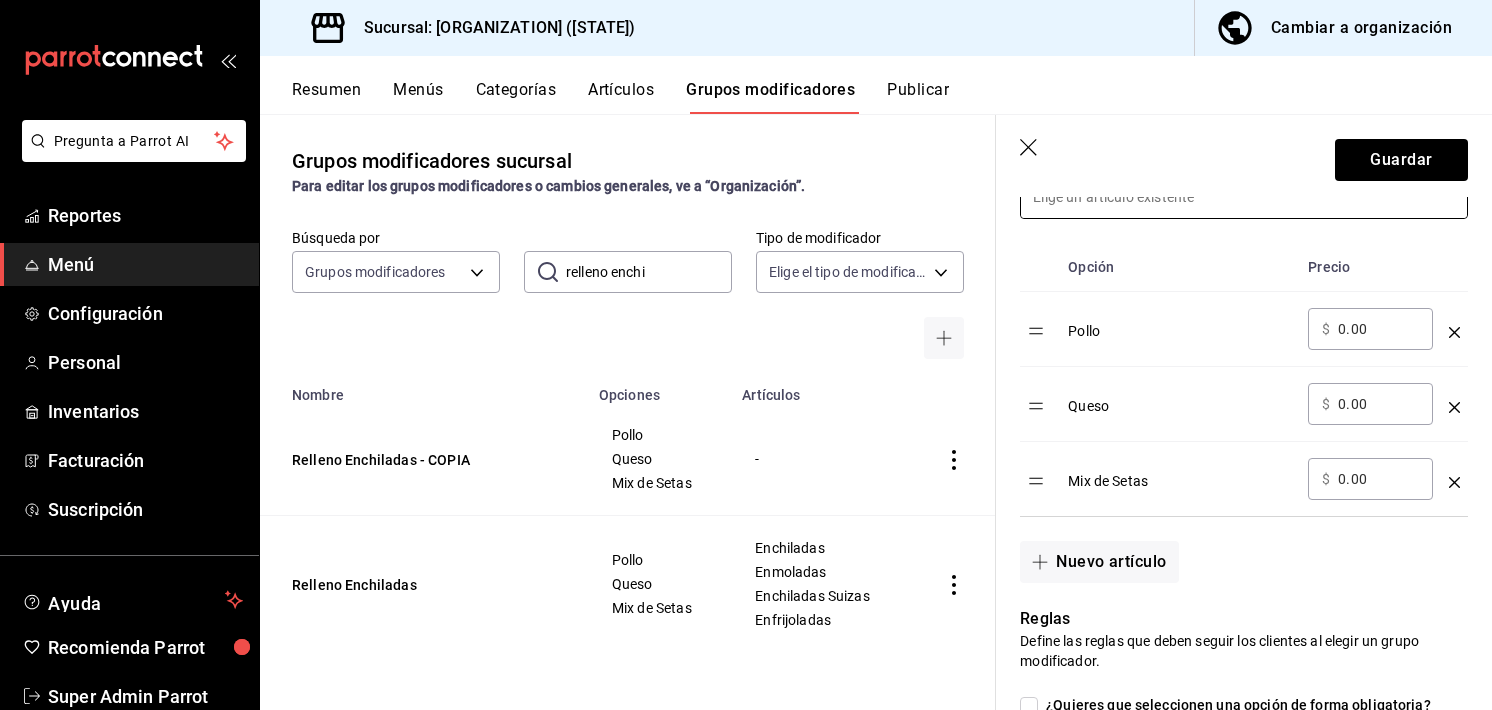 type on "1752260968908" 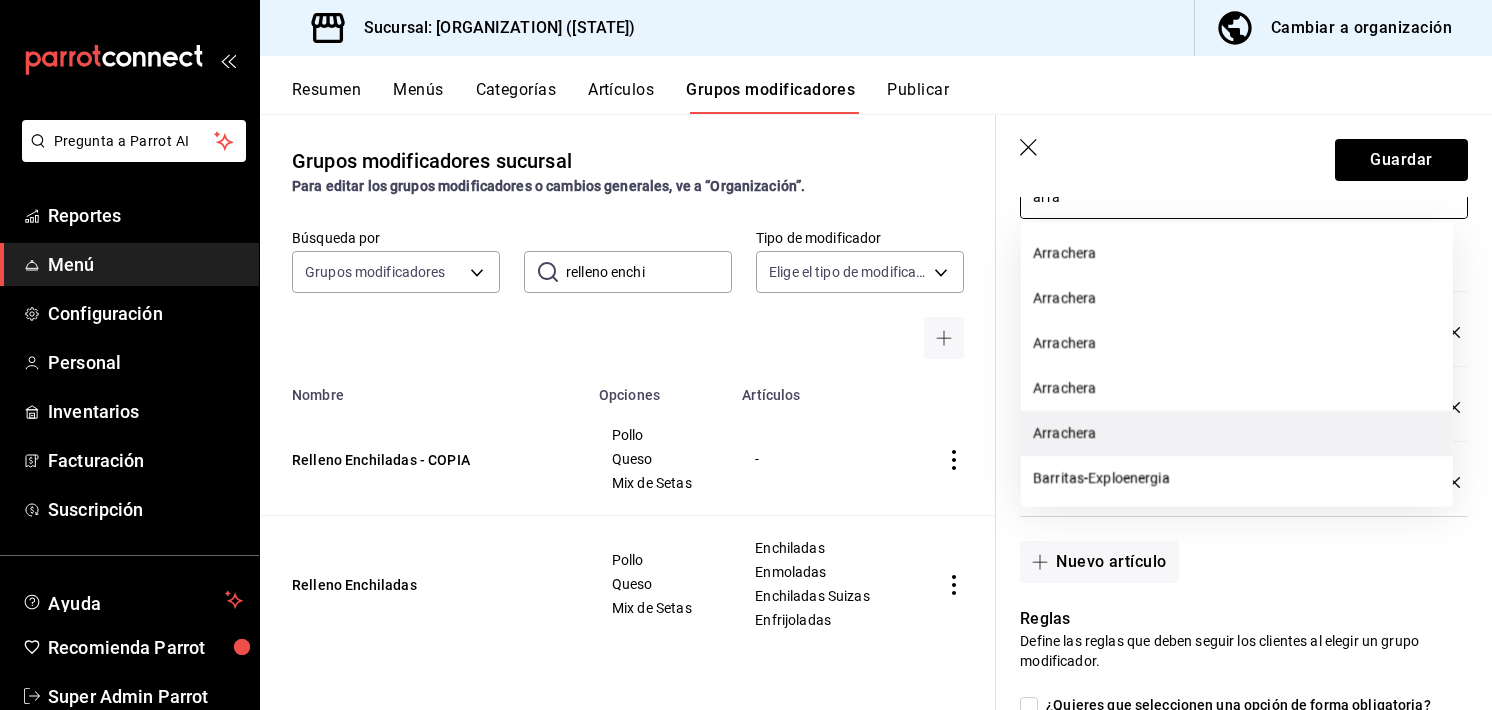 click on "Arrachera" at bounding box center [1237, 433] 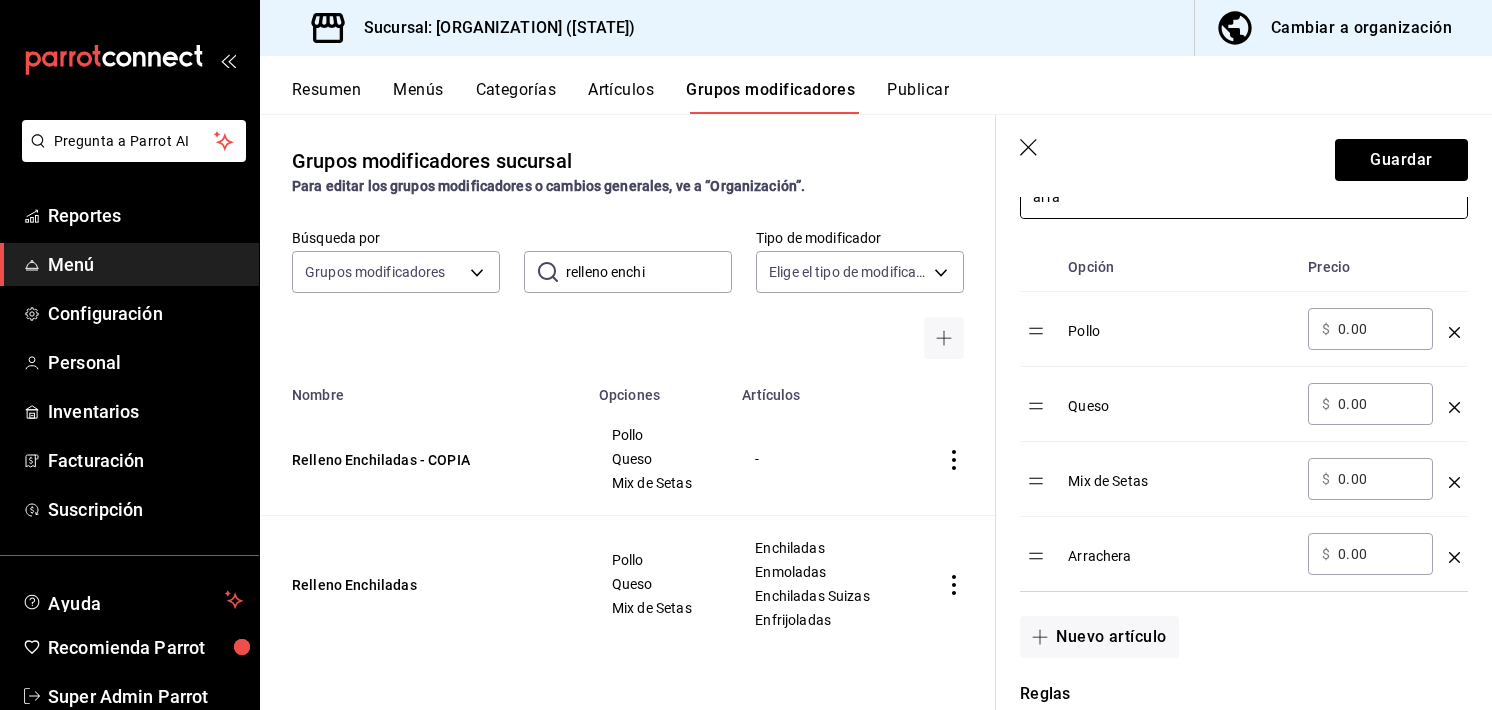 type on "arra" 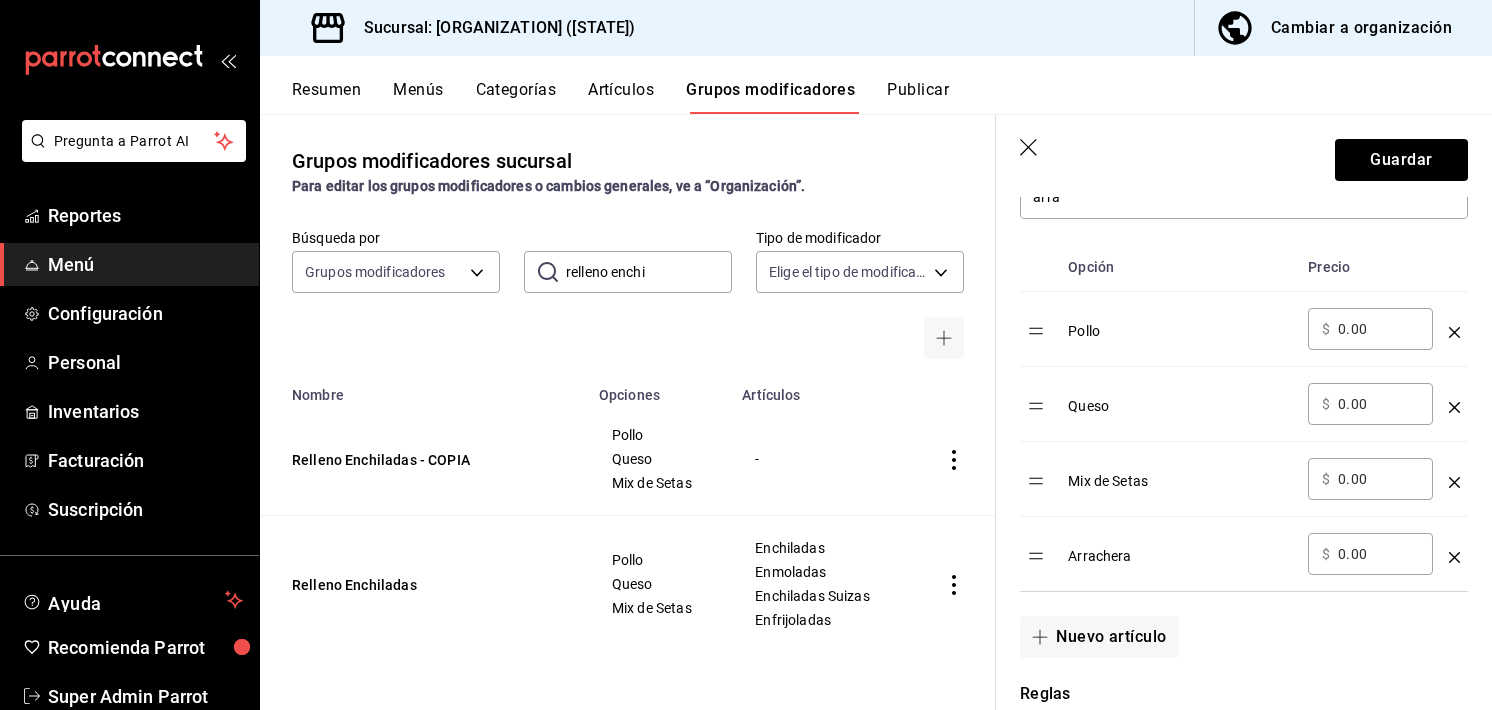click on "0.00" at bounding box center (1378, 554) 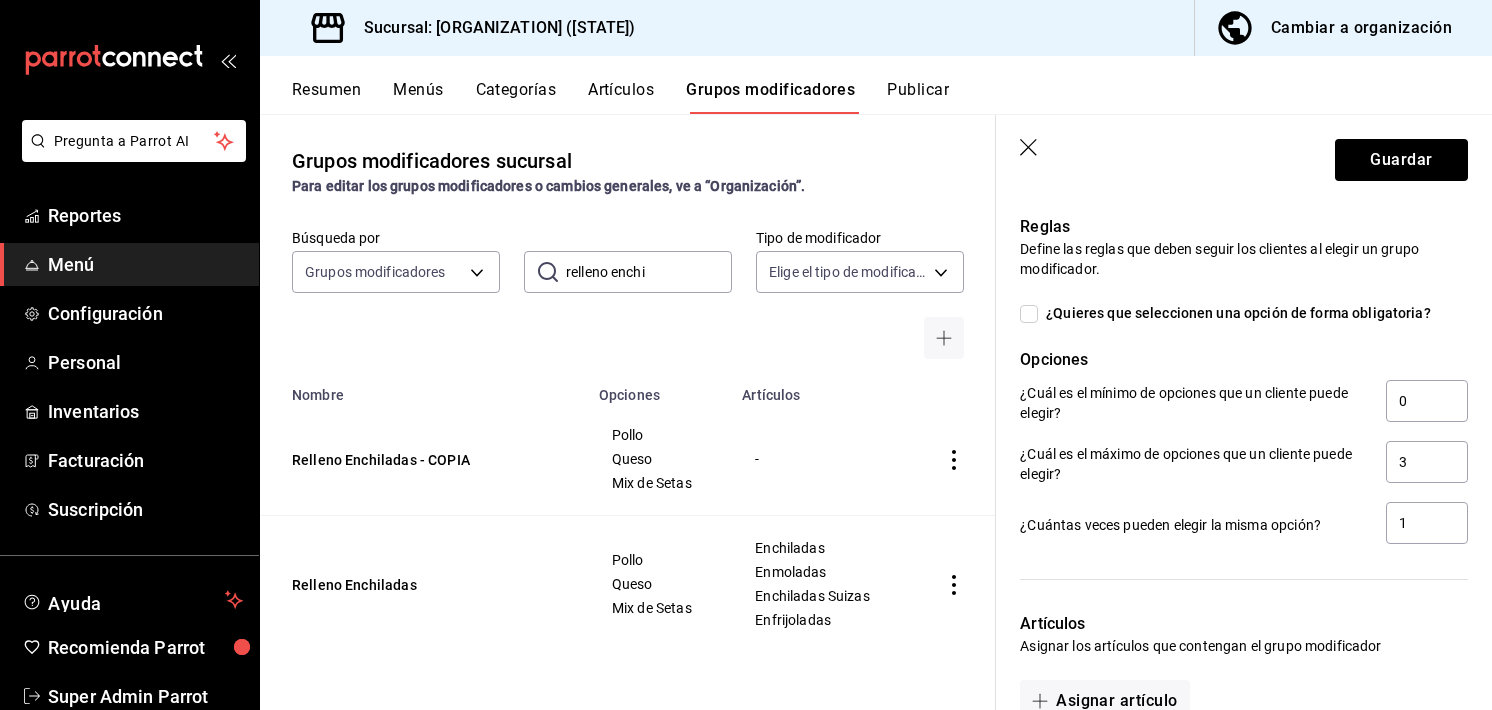 scroll, scrollTop: 1327, scrollLeft: 0, axis: vertical 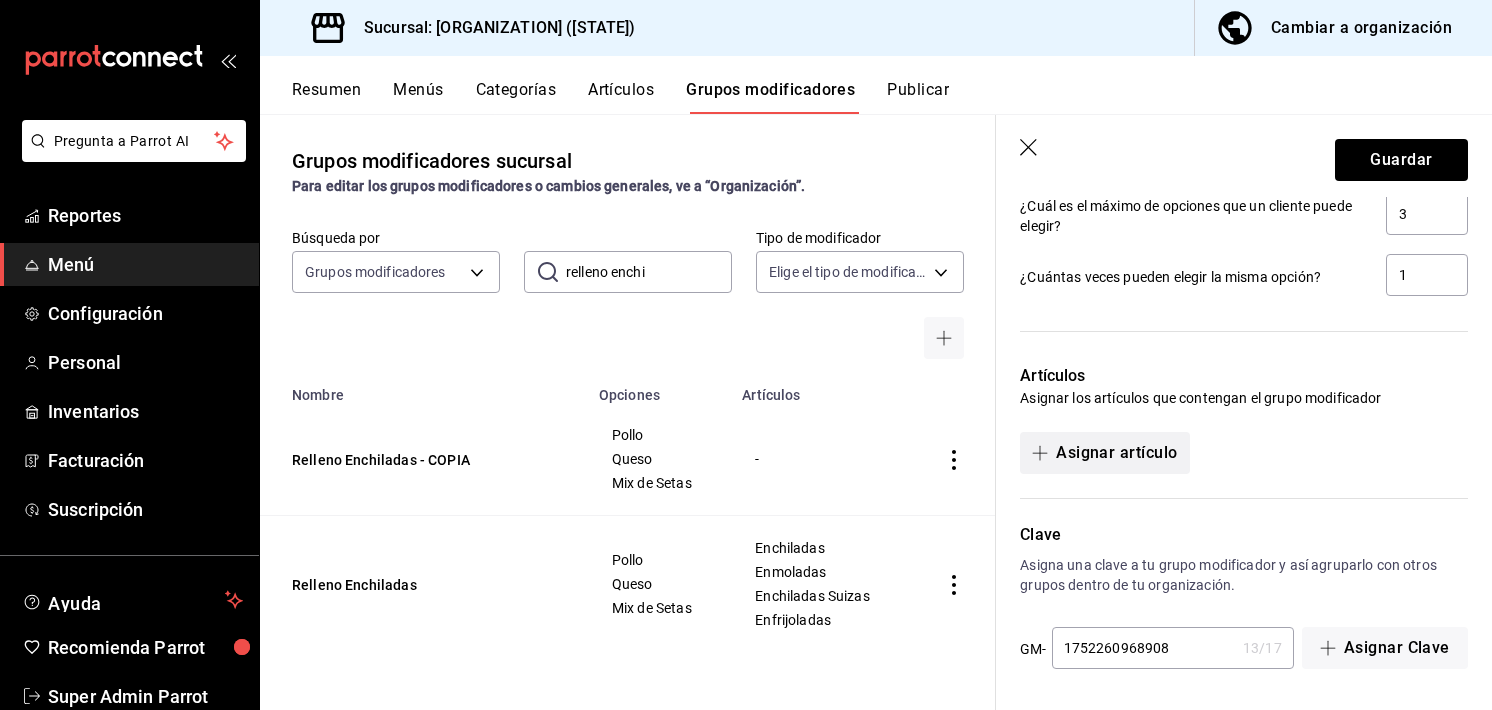 type on "40.00" 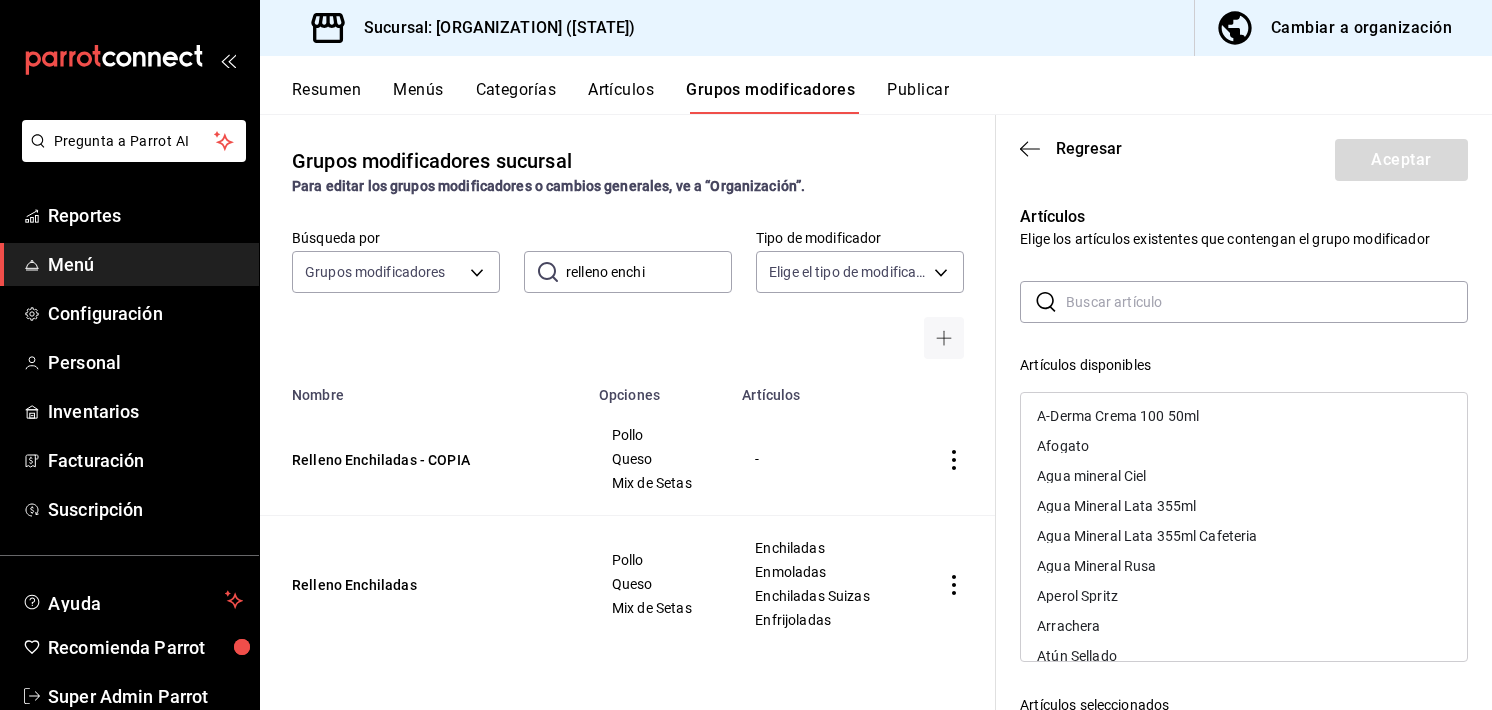 click at bounding box center (1267, 302) 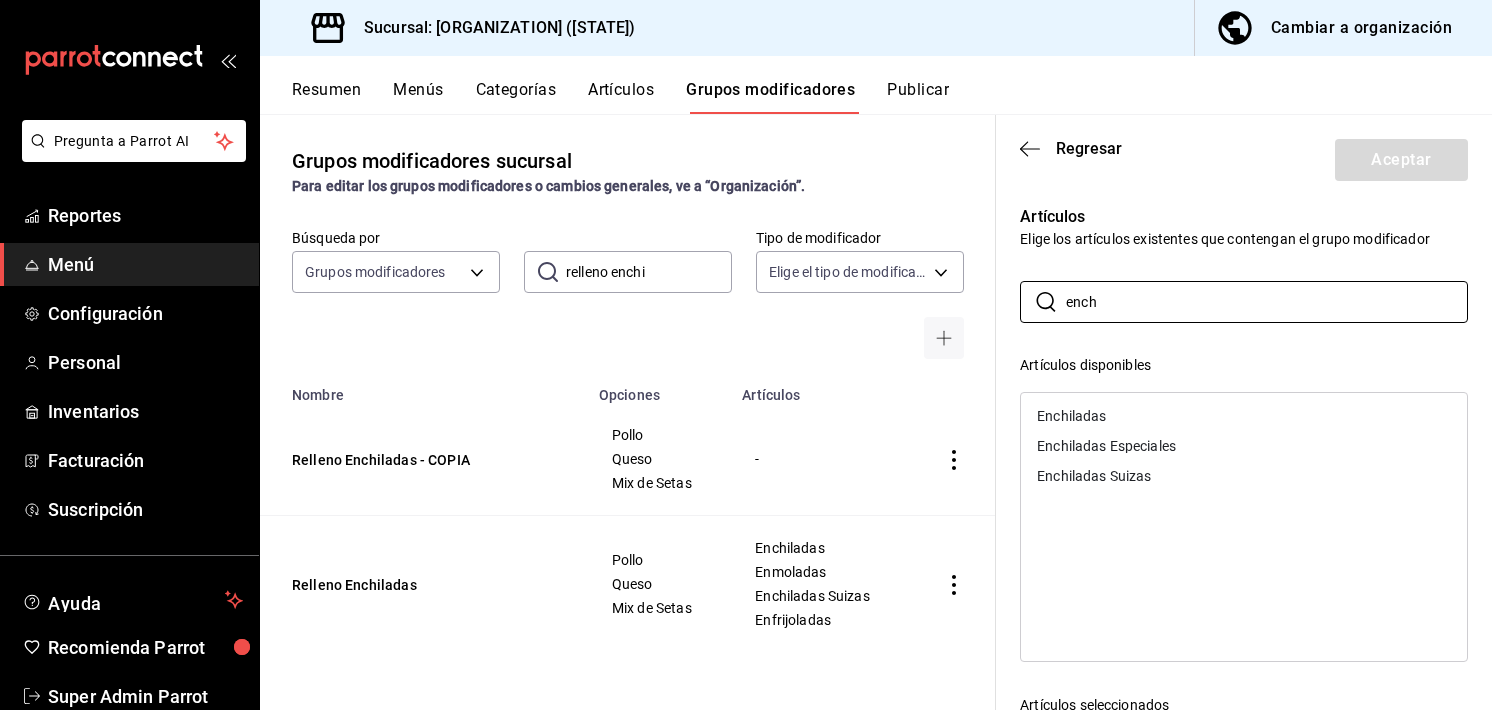 type on "ench" 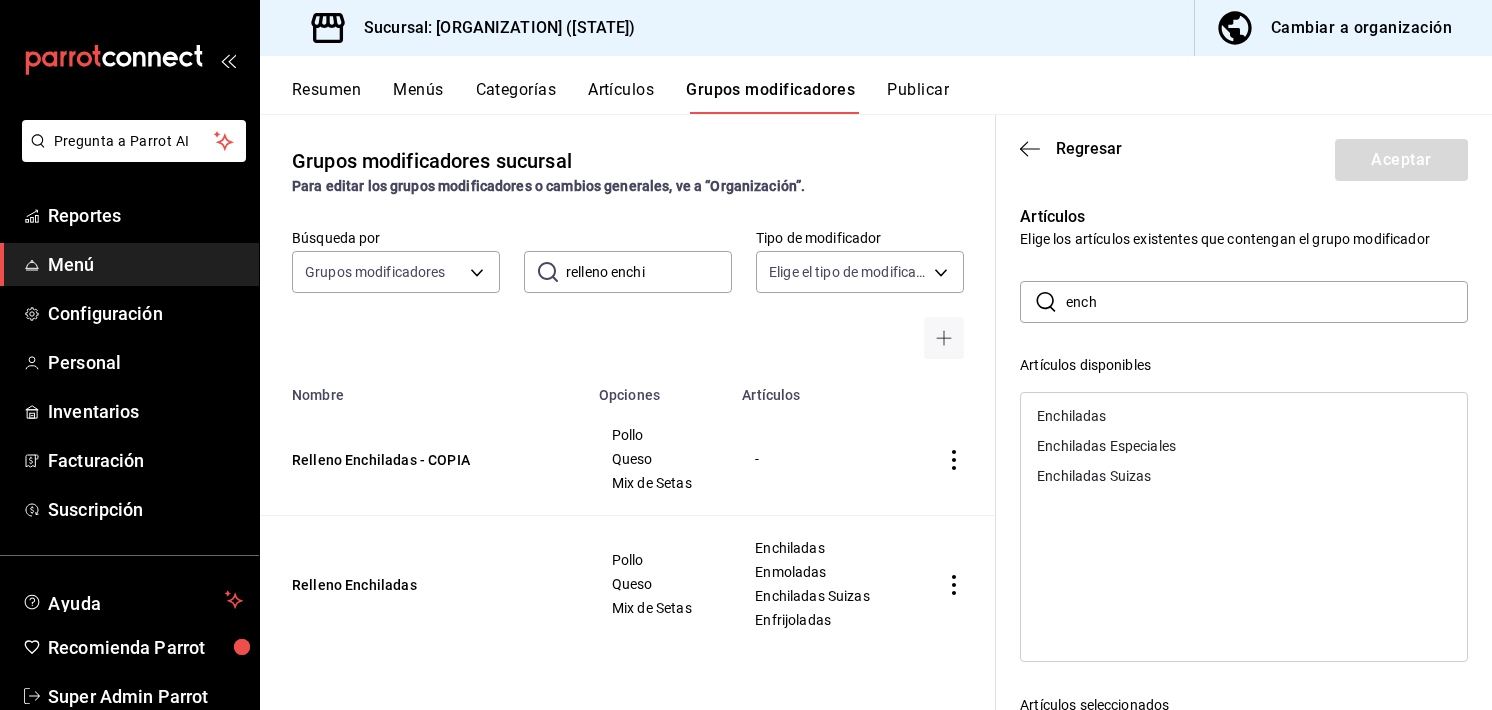 click on "Enchiladas Suizas" at bounding box center (1094, 476) 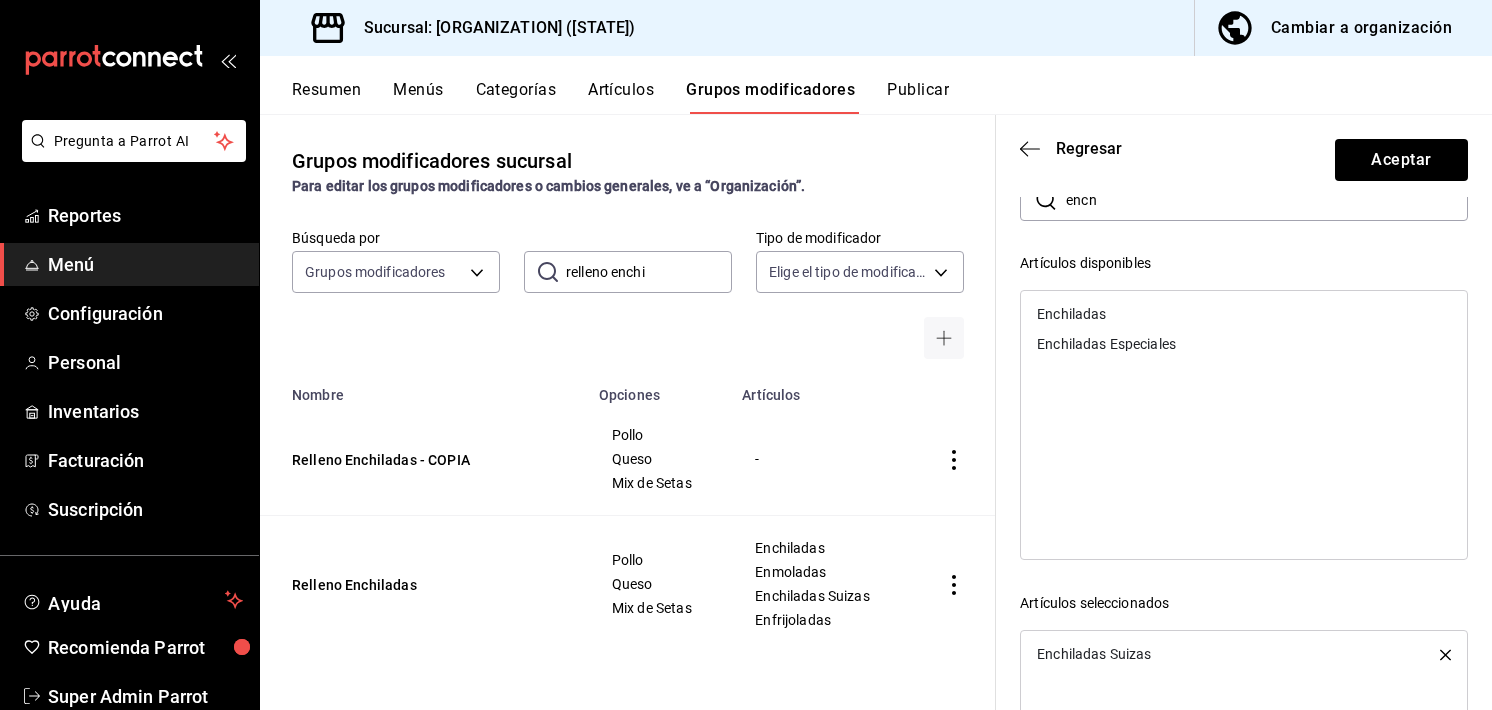 scroll, scrollTop: 325, scrollLeft: 0, axis: vertical 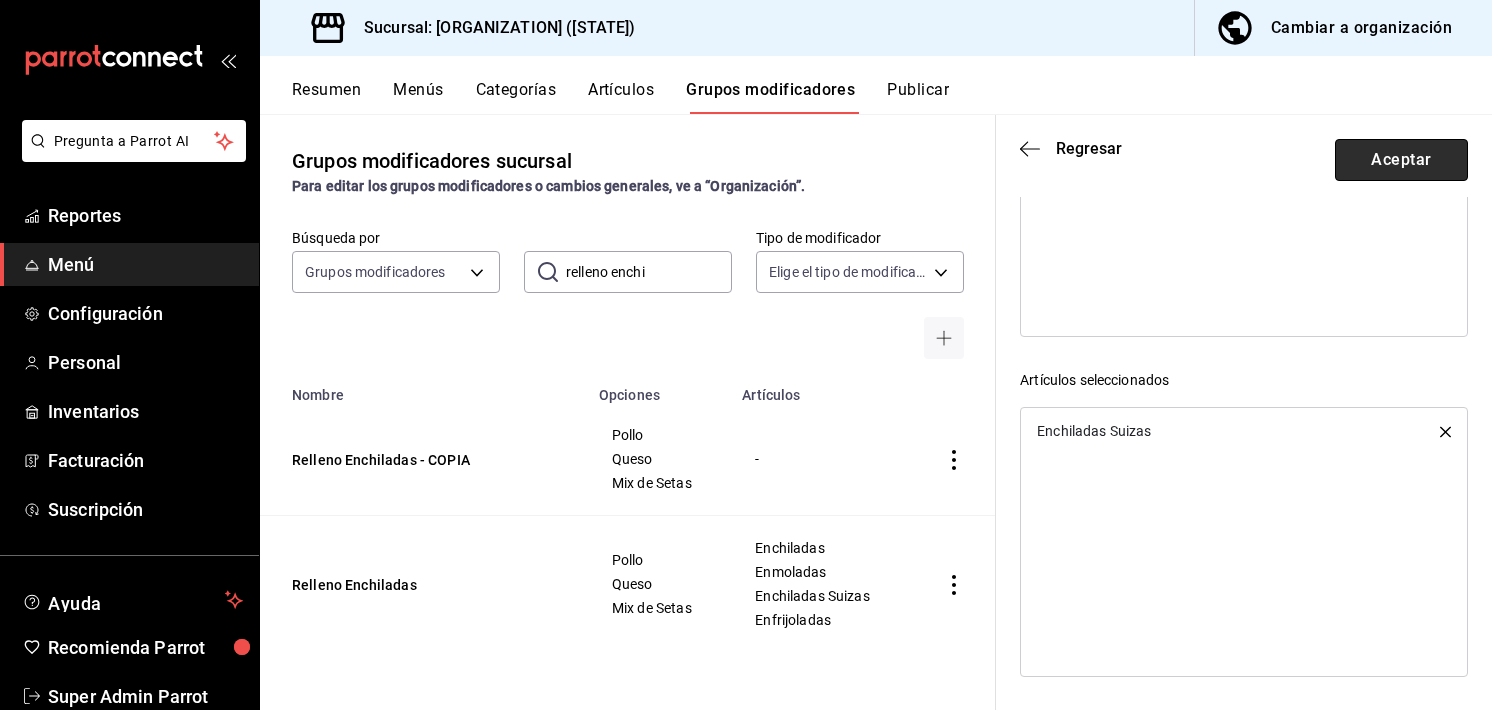 click on "Aceptar" at bounding box center (1401, 160) 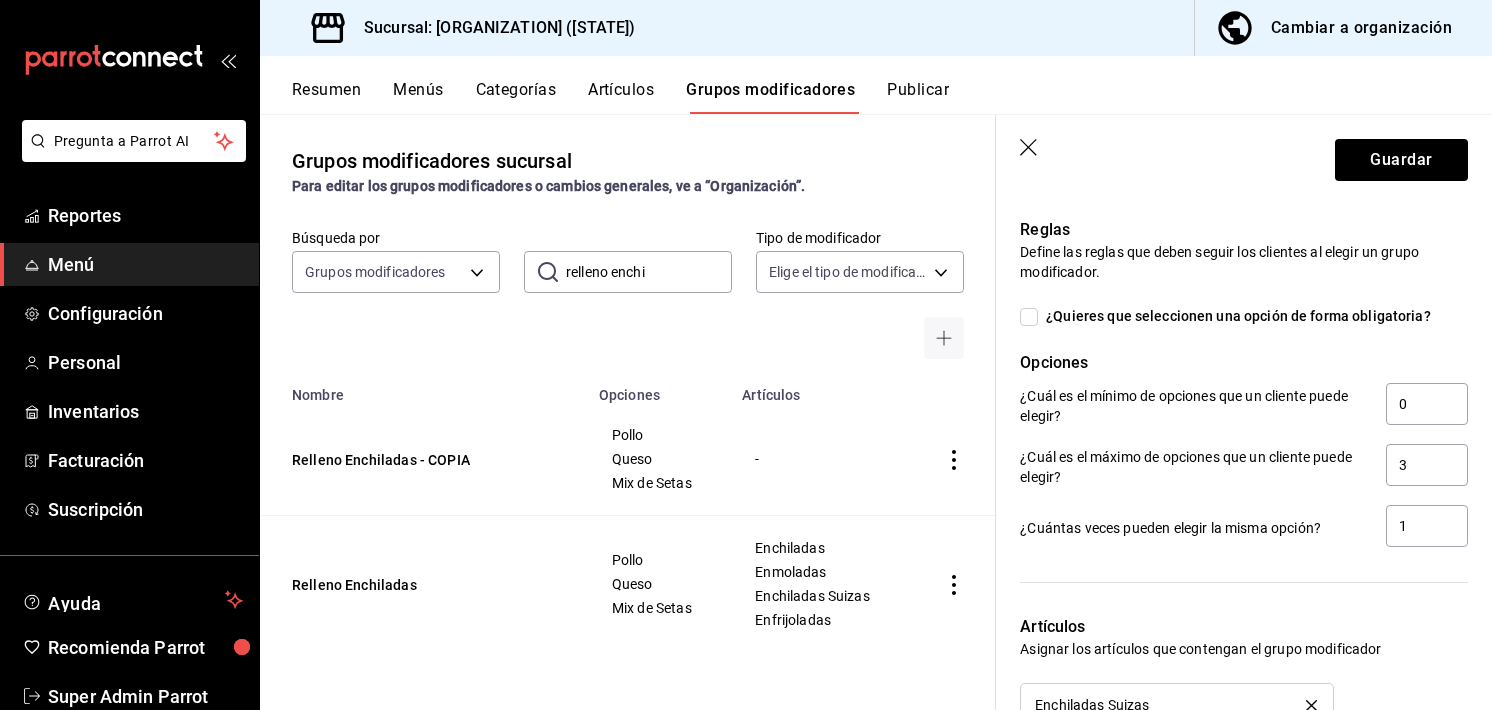 scroll, scrollTop: 1073, scrollLeft: 0, axis: vertical 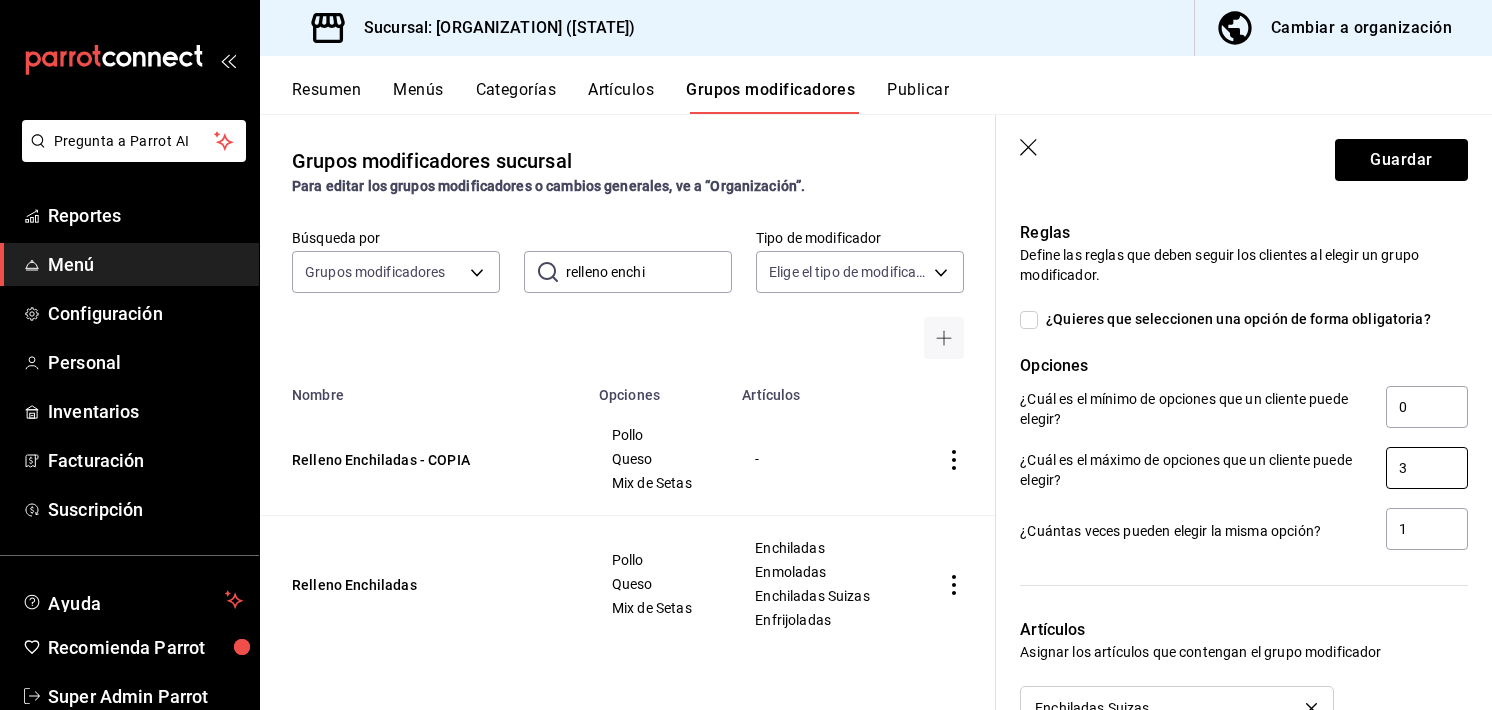 click on "3" at bounding box center (1427, 468) 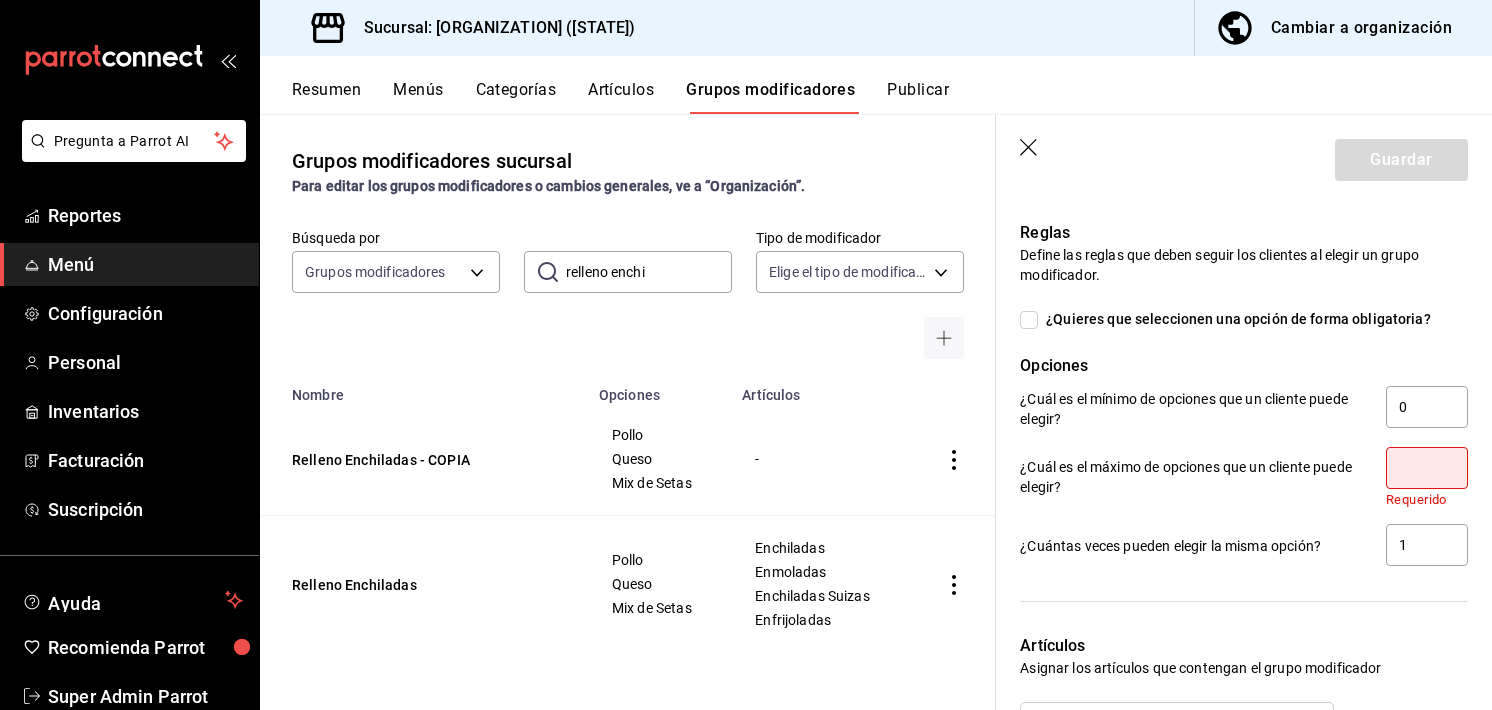 type on "4" 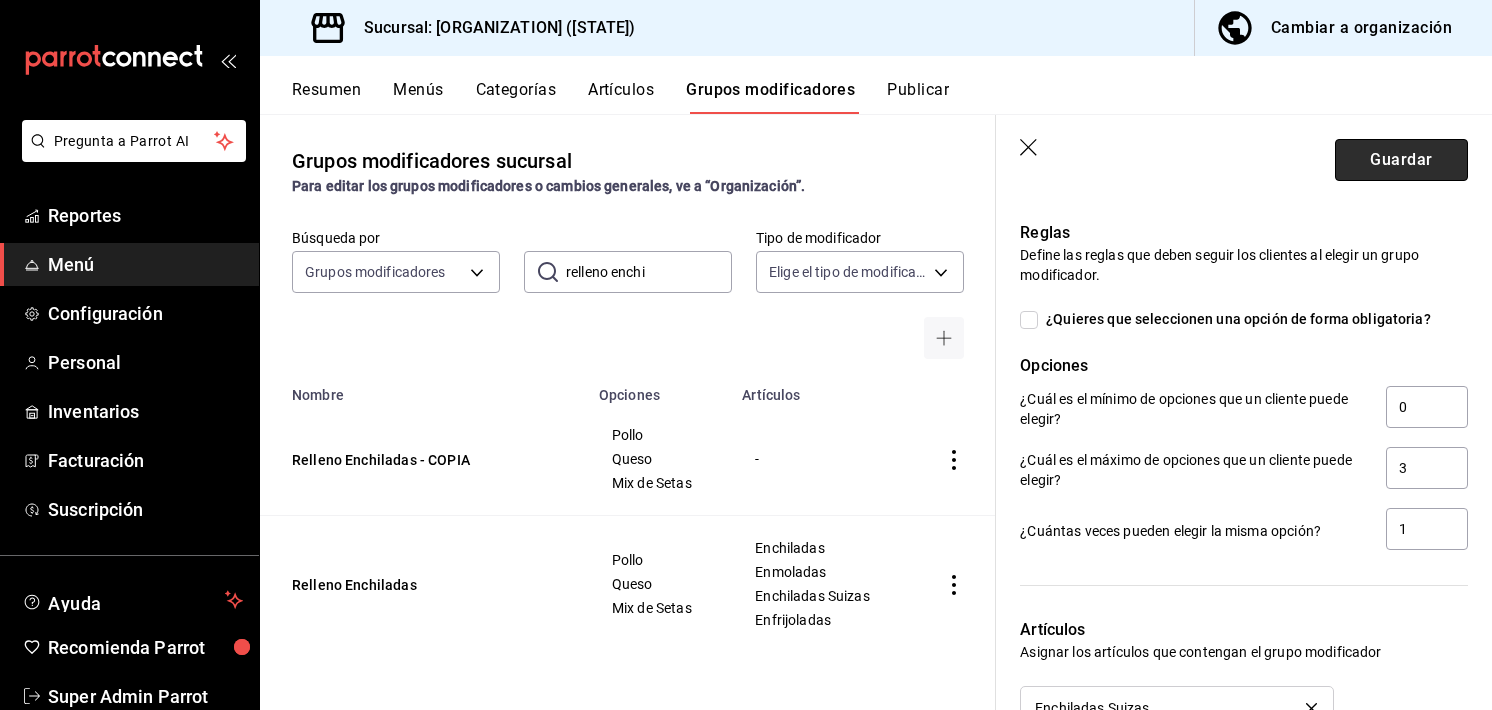 click on "Guardar" at bounding box center (1401, 160) 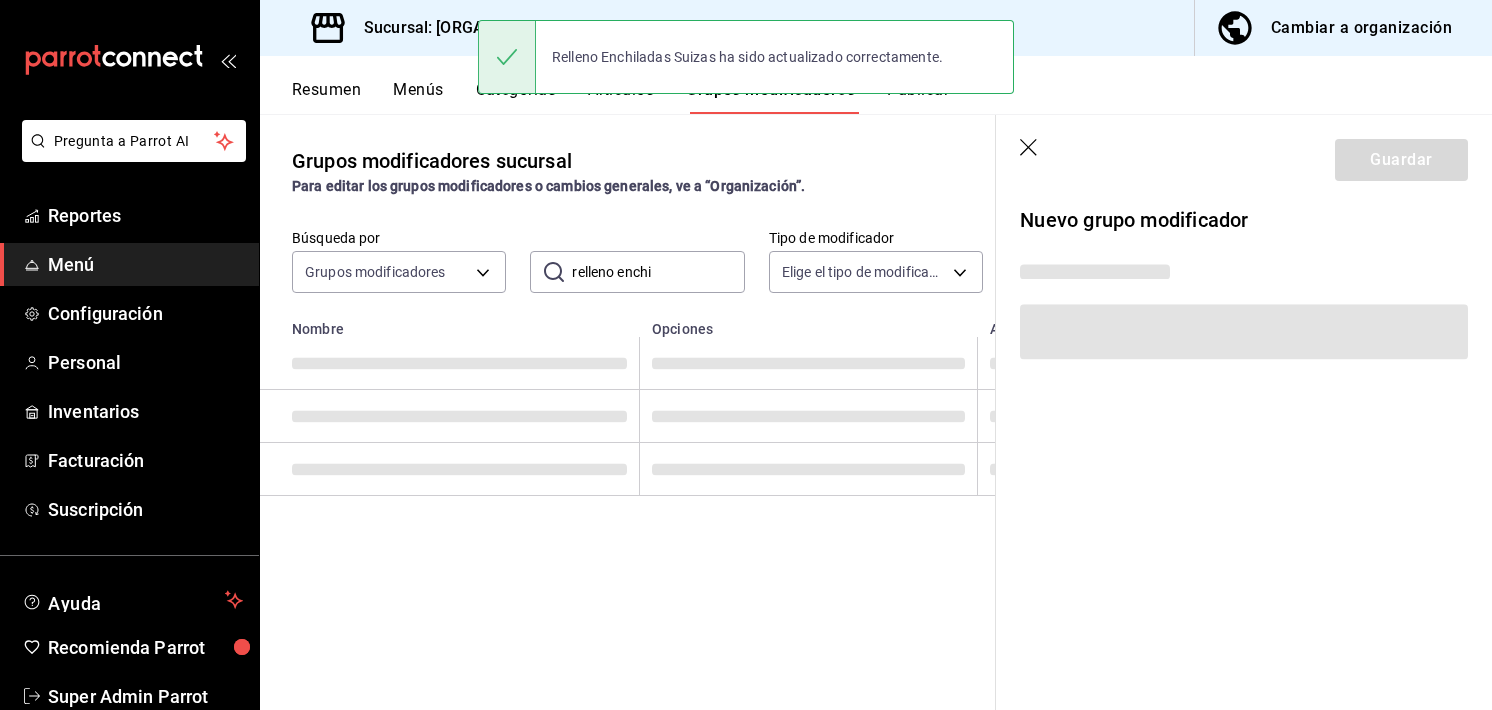 scroll, scrollTop: 0, scrollLeft: 0, axis: both 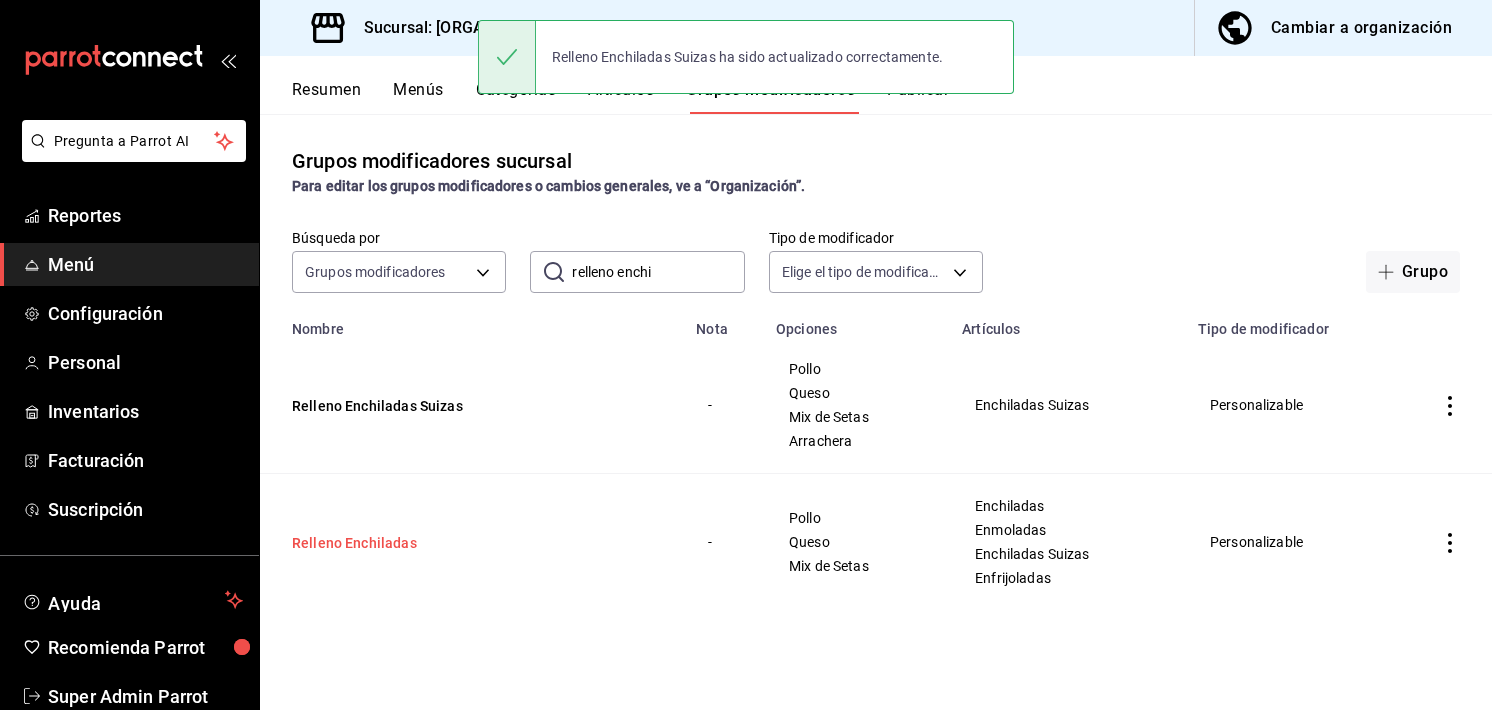 click on "Relleno Enchiladas" at bounding box center [412, 543] 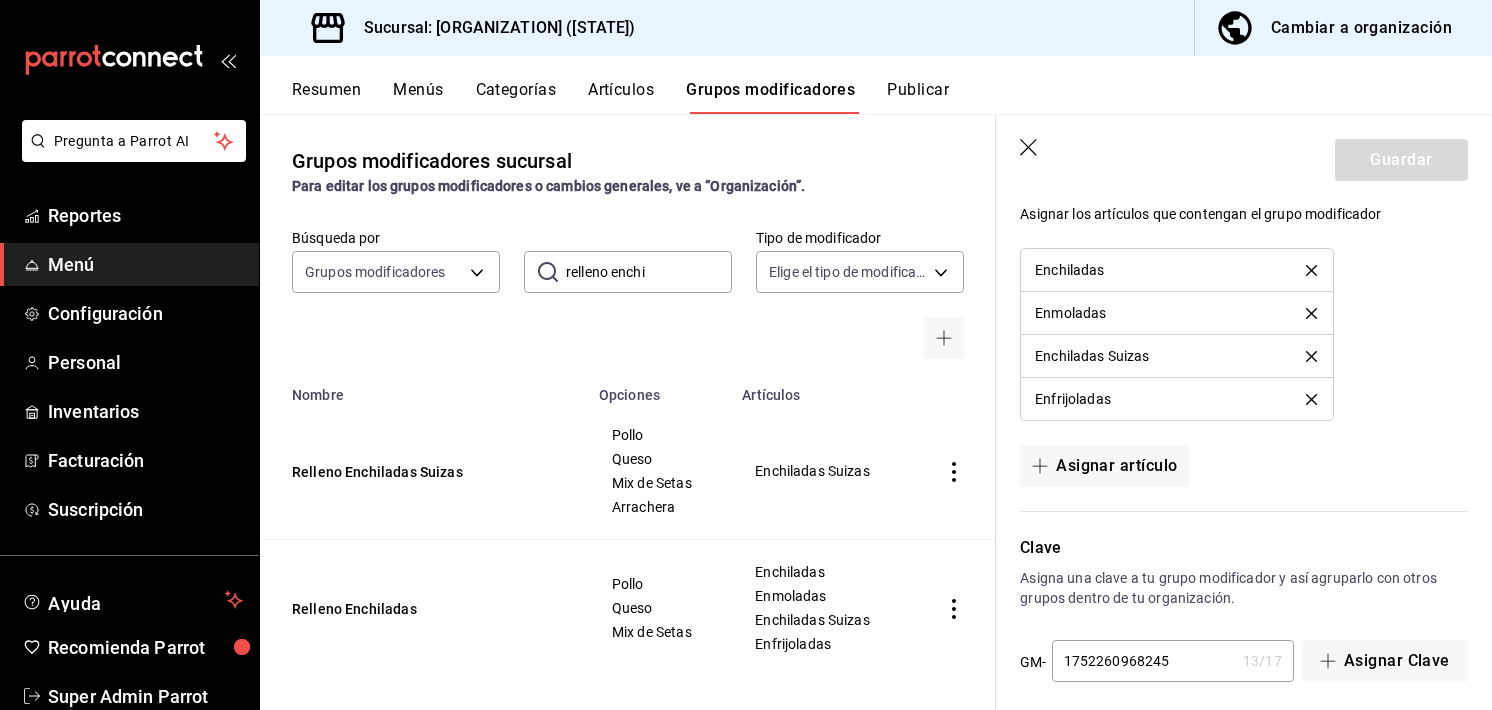 scroll, scrollTop: 1448, scrollLeft: 0, axis: vertical 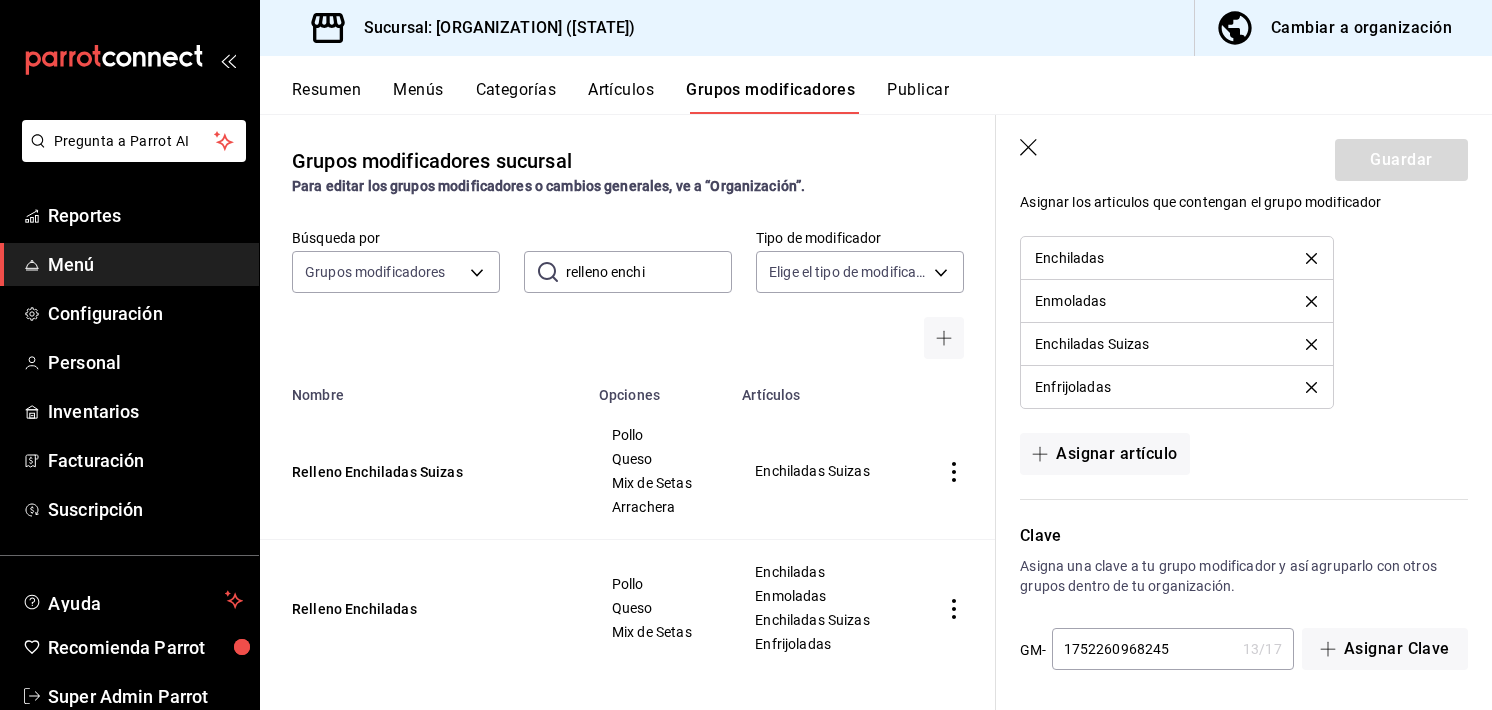 click at bounding box center (1311, 344) 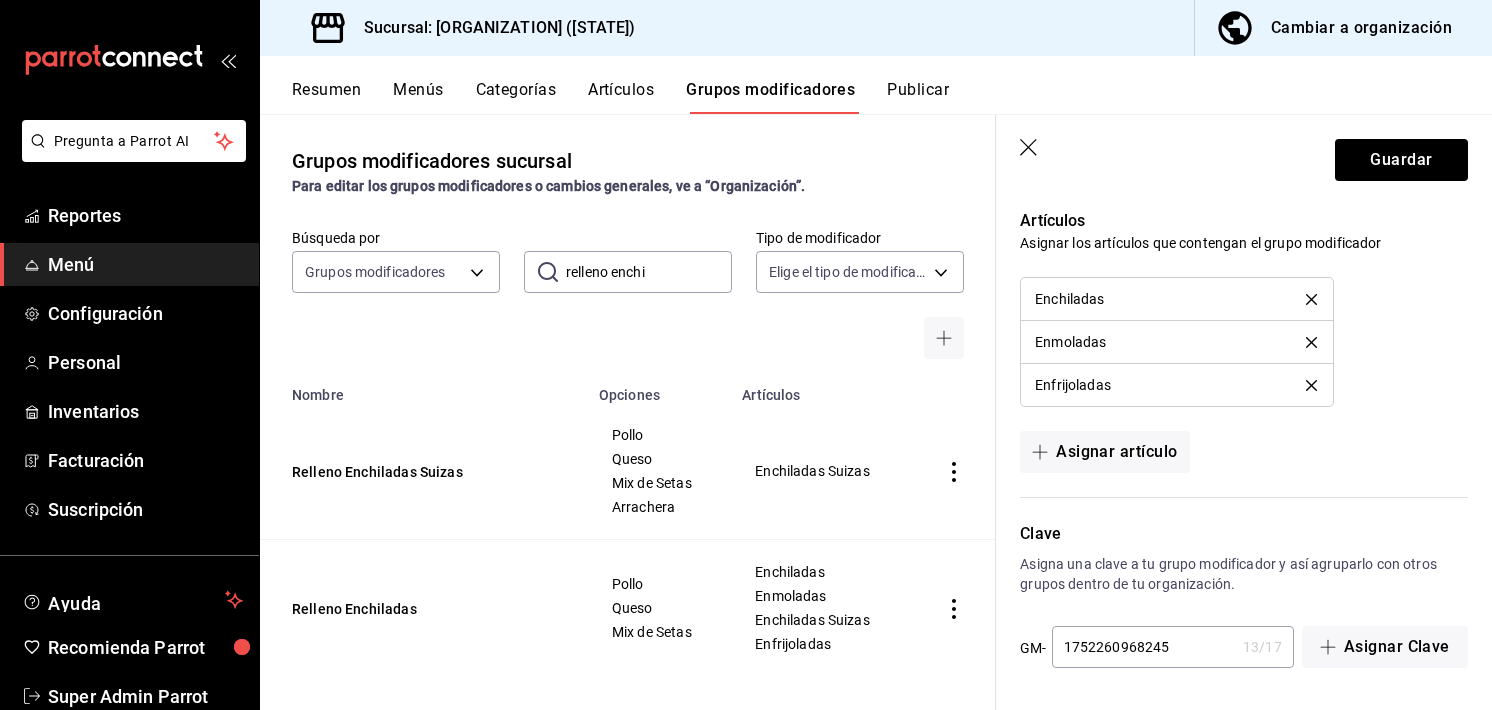 scroll, scrollTop: 1406, scrollLeft: 0, axis: vertical 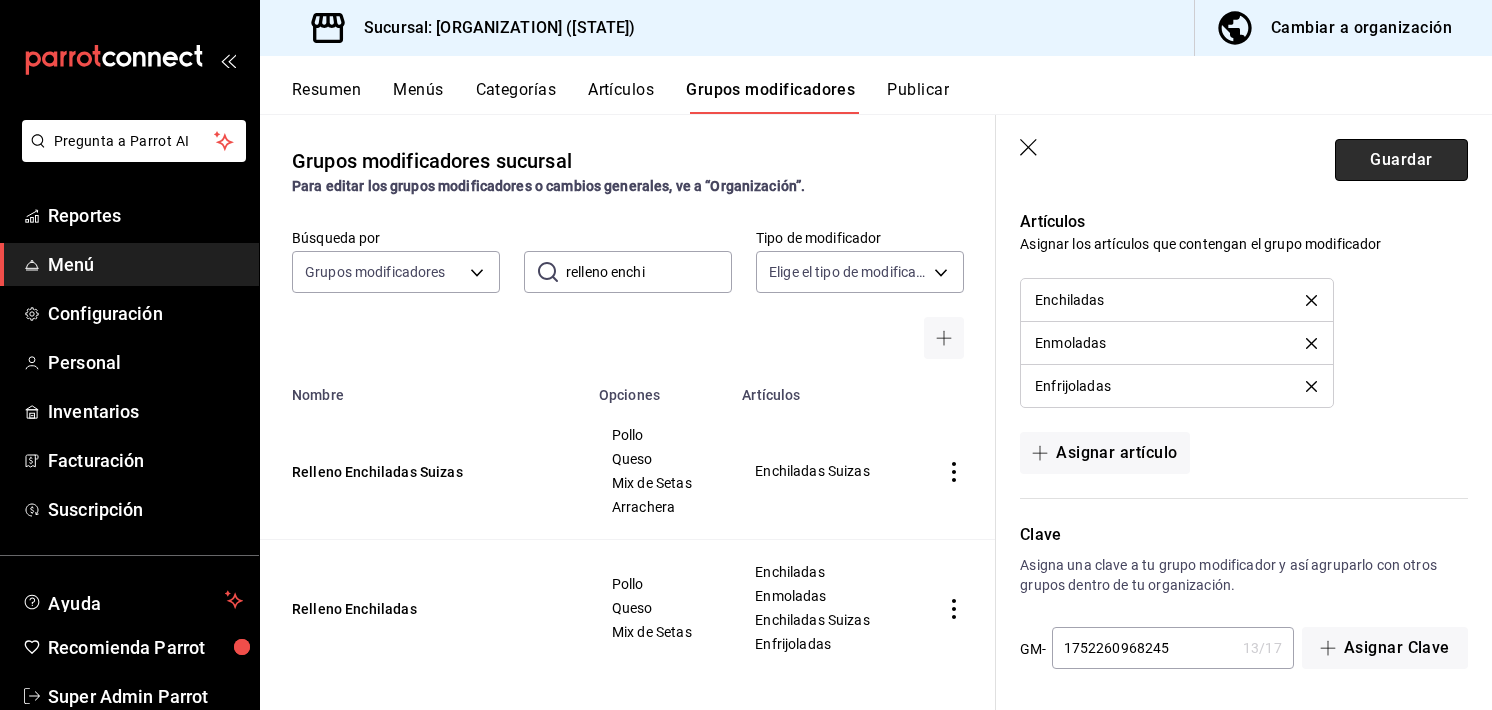 click on "Guardar" at bounding box center [1401, 160] 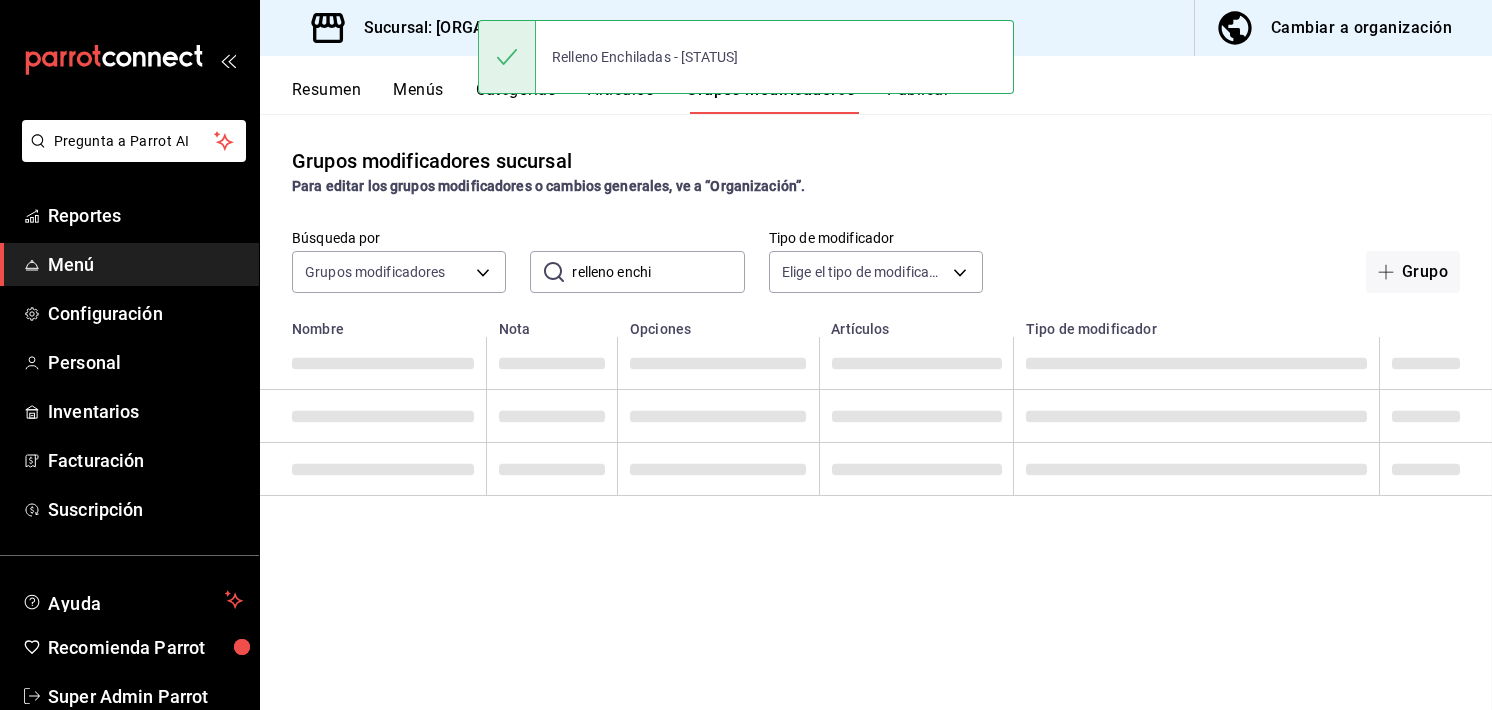 scroll, scrollTop: 0, scrollLeft: 0, axis: both 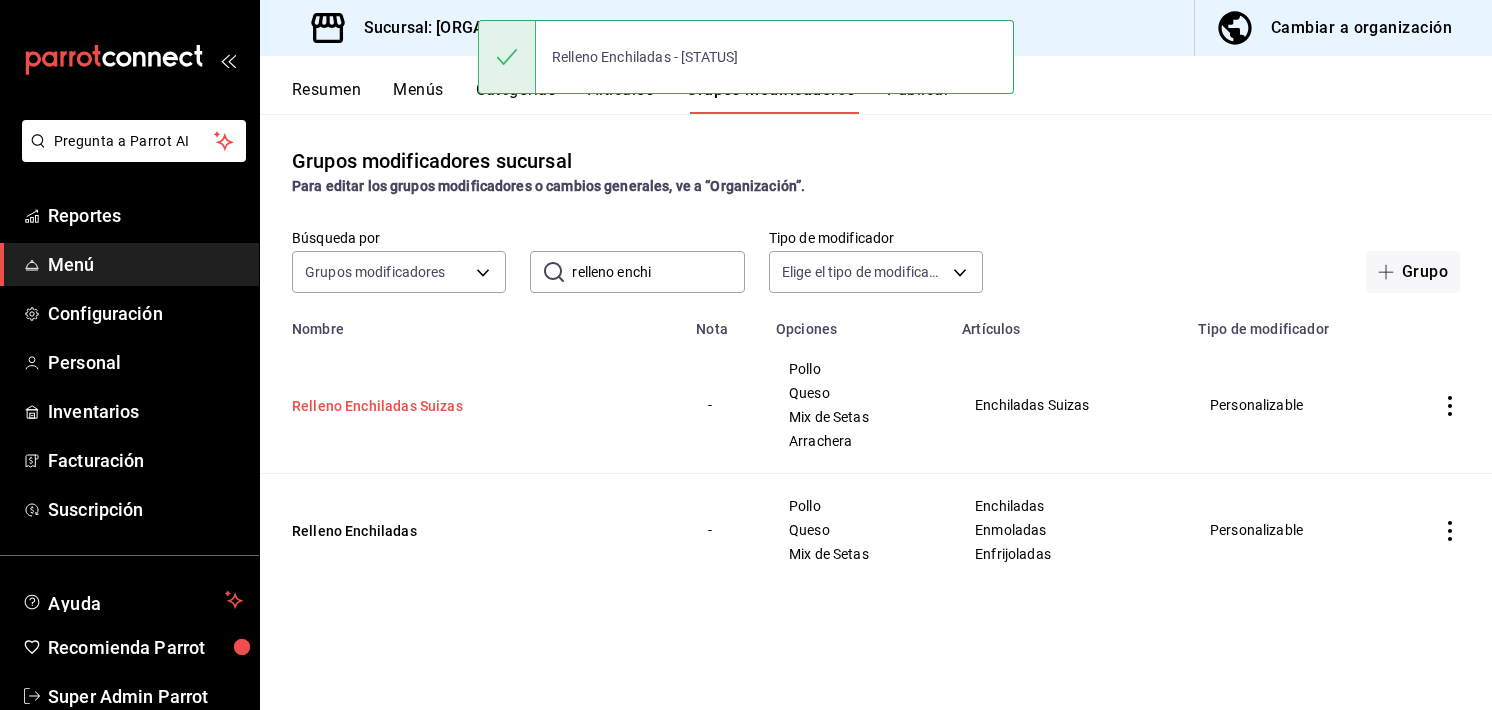 click on "Relleno Enchiladas Suizas" at bounding box center [412, 406] 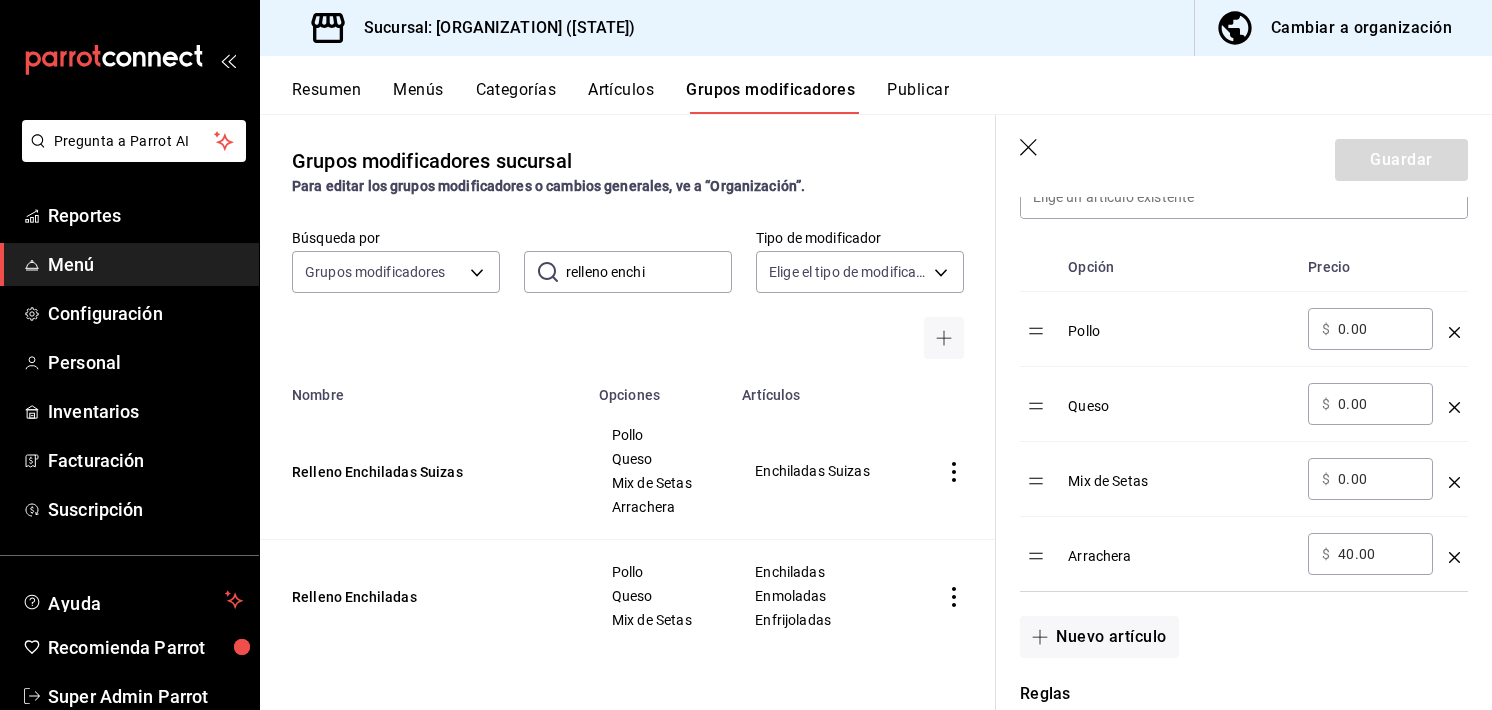 scroll, scrollTop: 612, scrollLeft: 0, axis: vertical 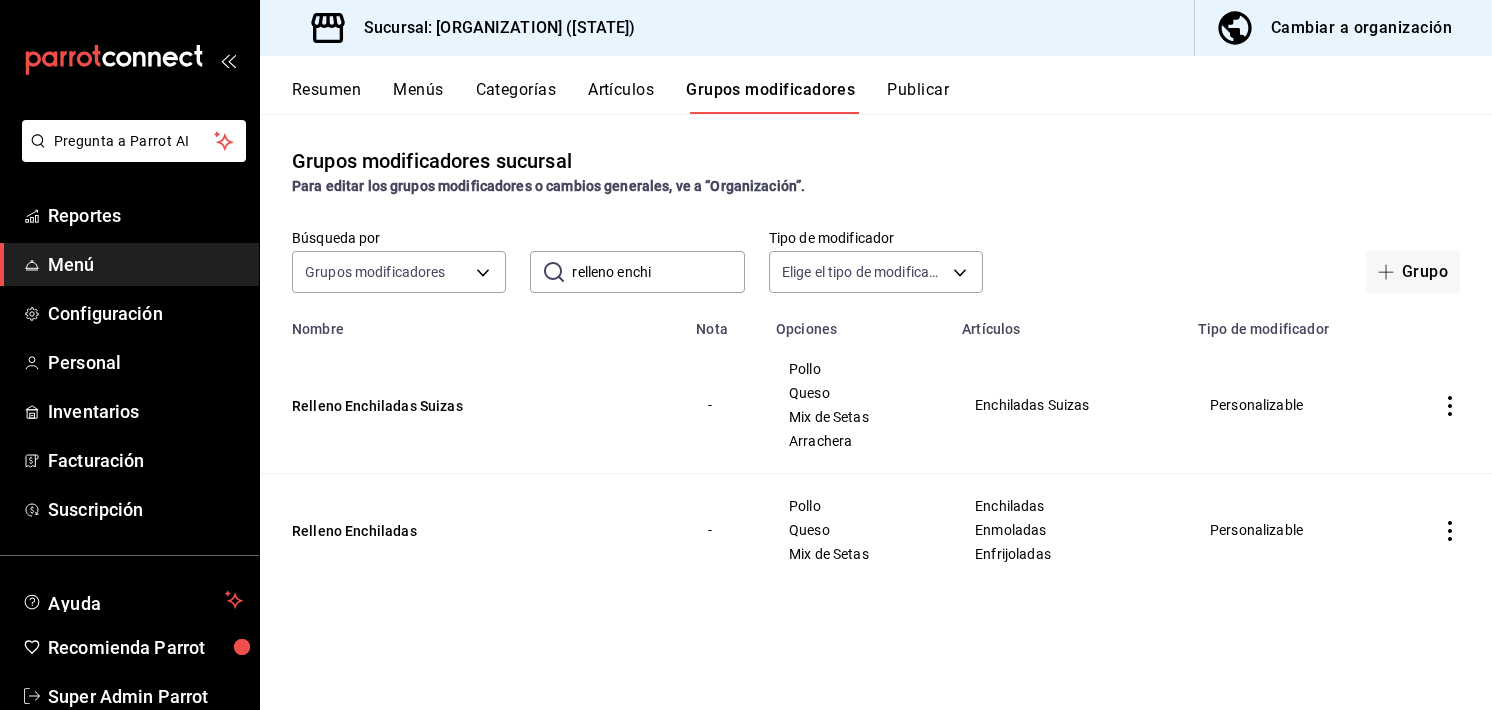 click on "Resumen" at bounding box center (326, 97) 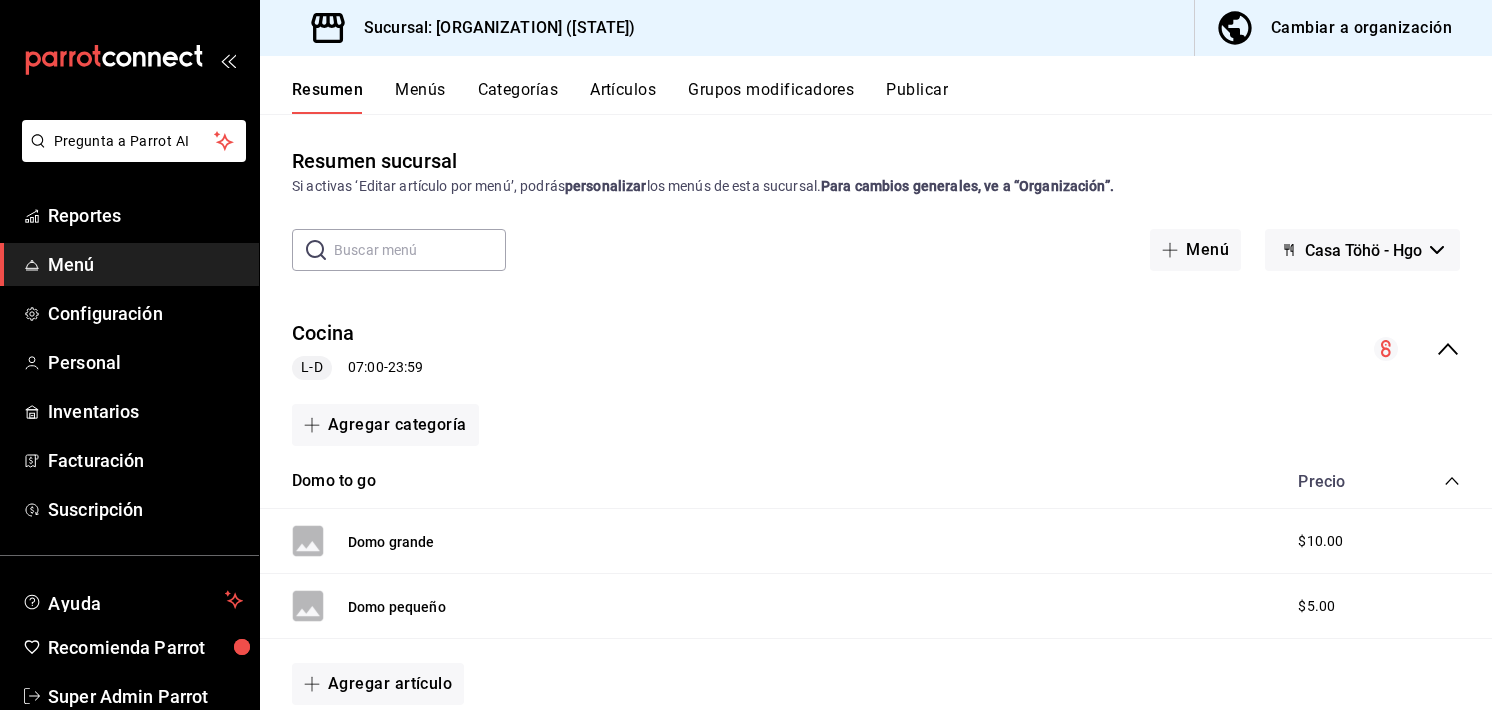 click on "Sucursal: Casa Töhö - [STATE] Cambiar a organización" at bounding box center (876, 28) 